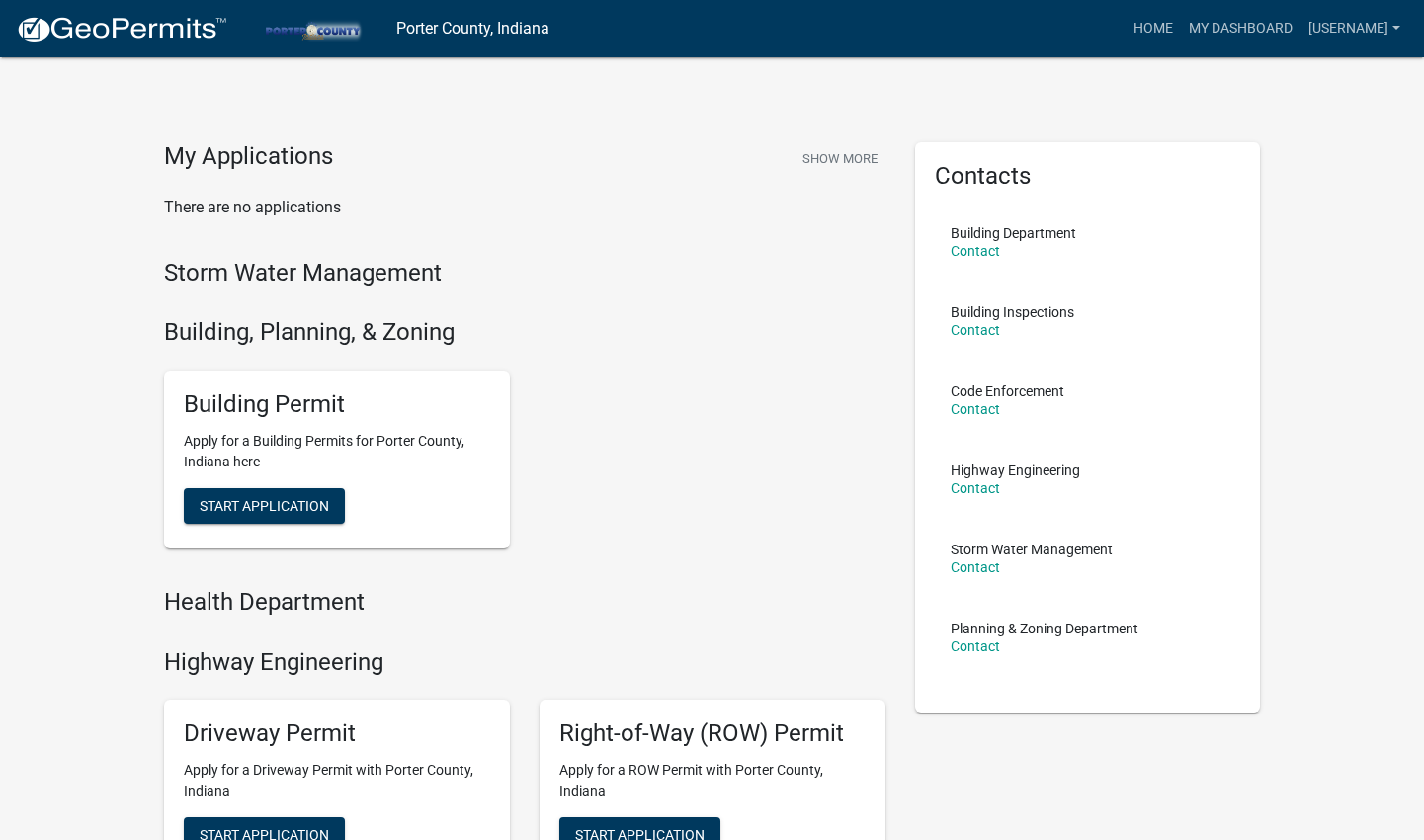 scroll, scrollTop: 476, scrollLeft: 0, axis: vertical 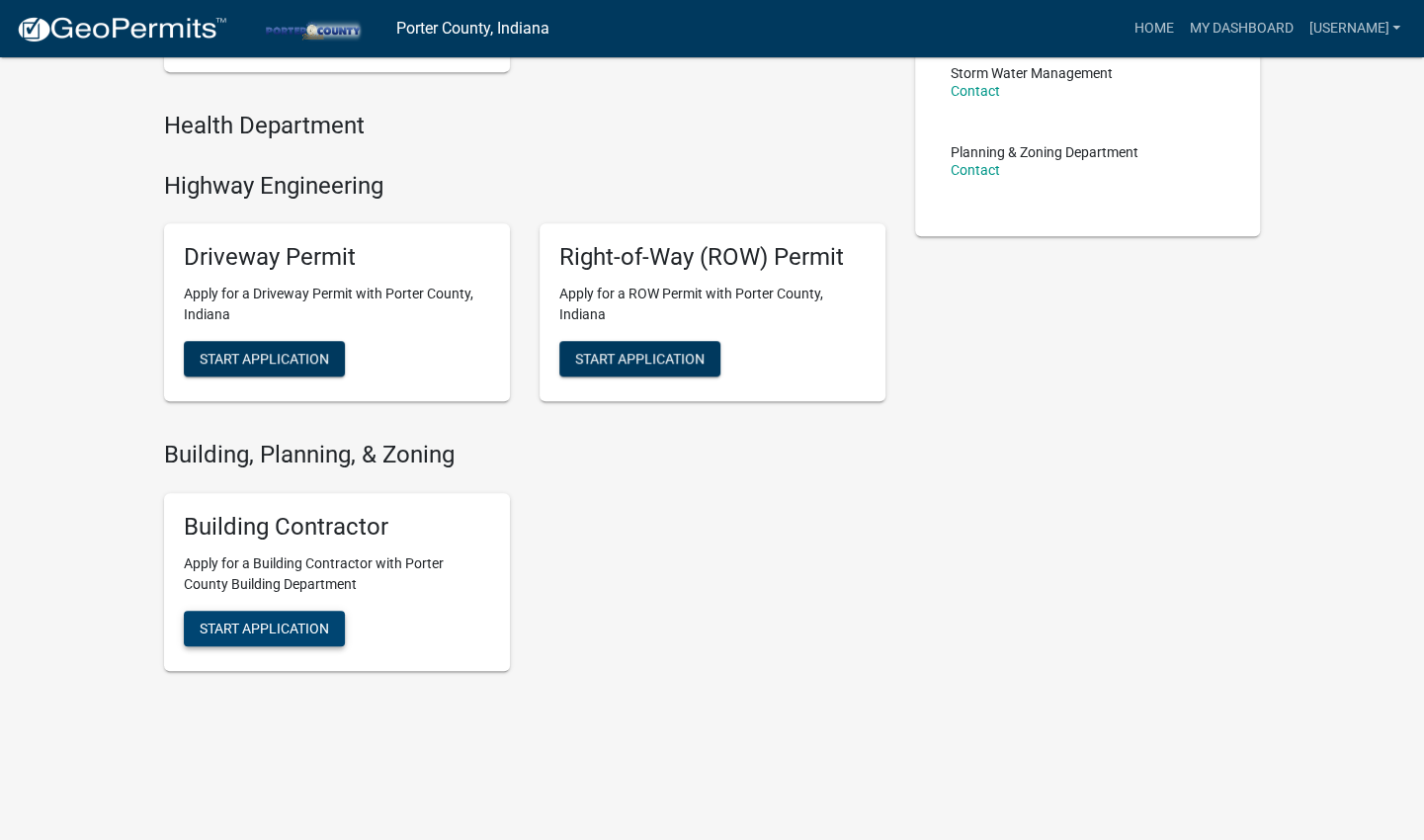 click on "Start Application" at bounding box center [264, 29] 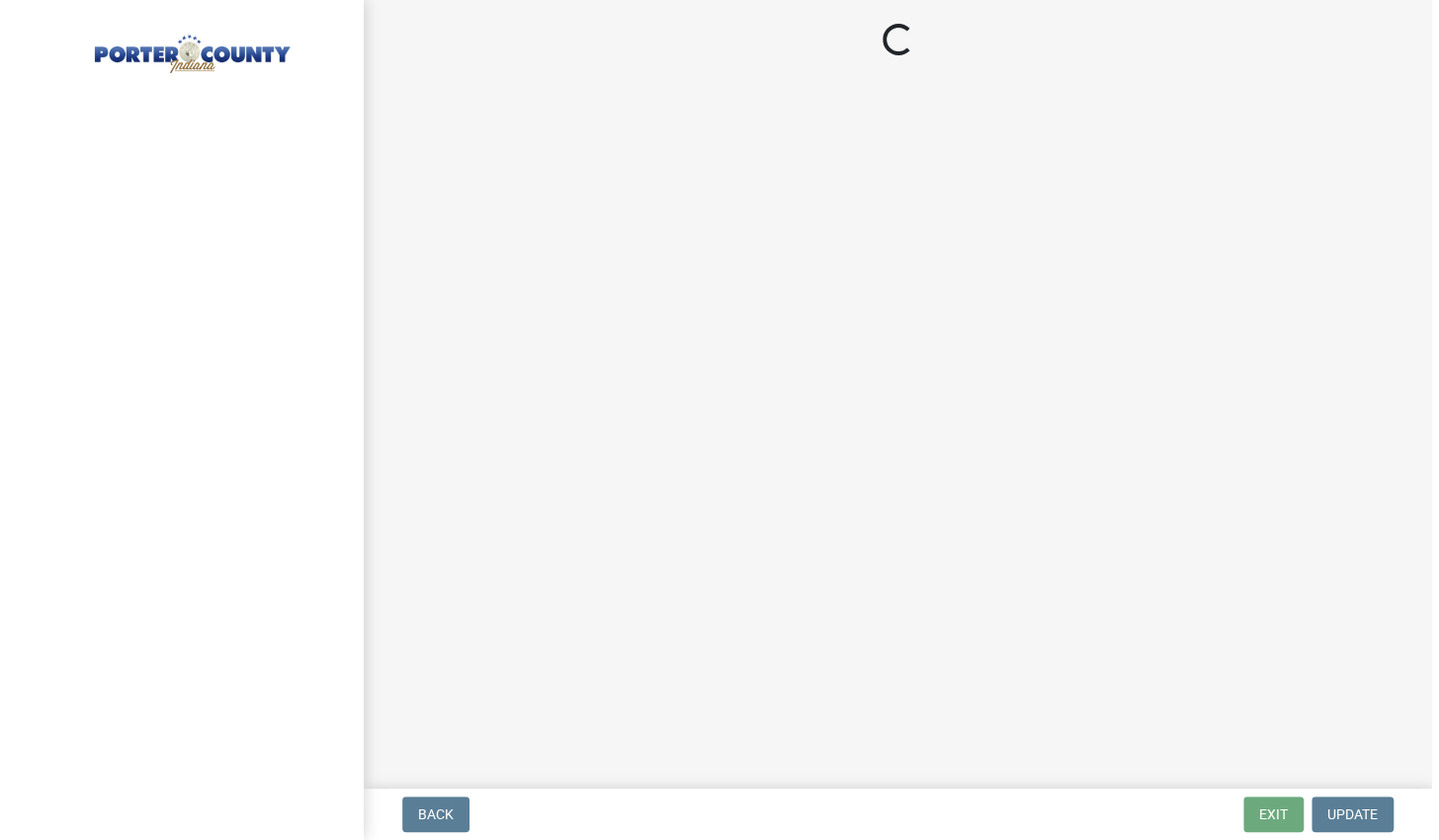 scroll, scrollTop: 0, scrollLeft: 0, axis: both 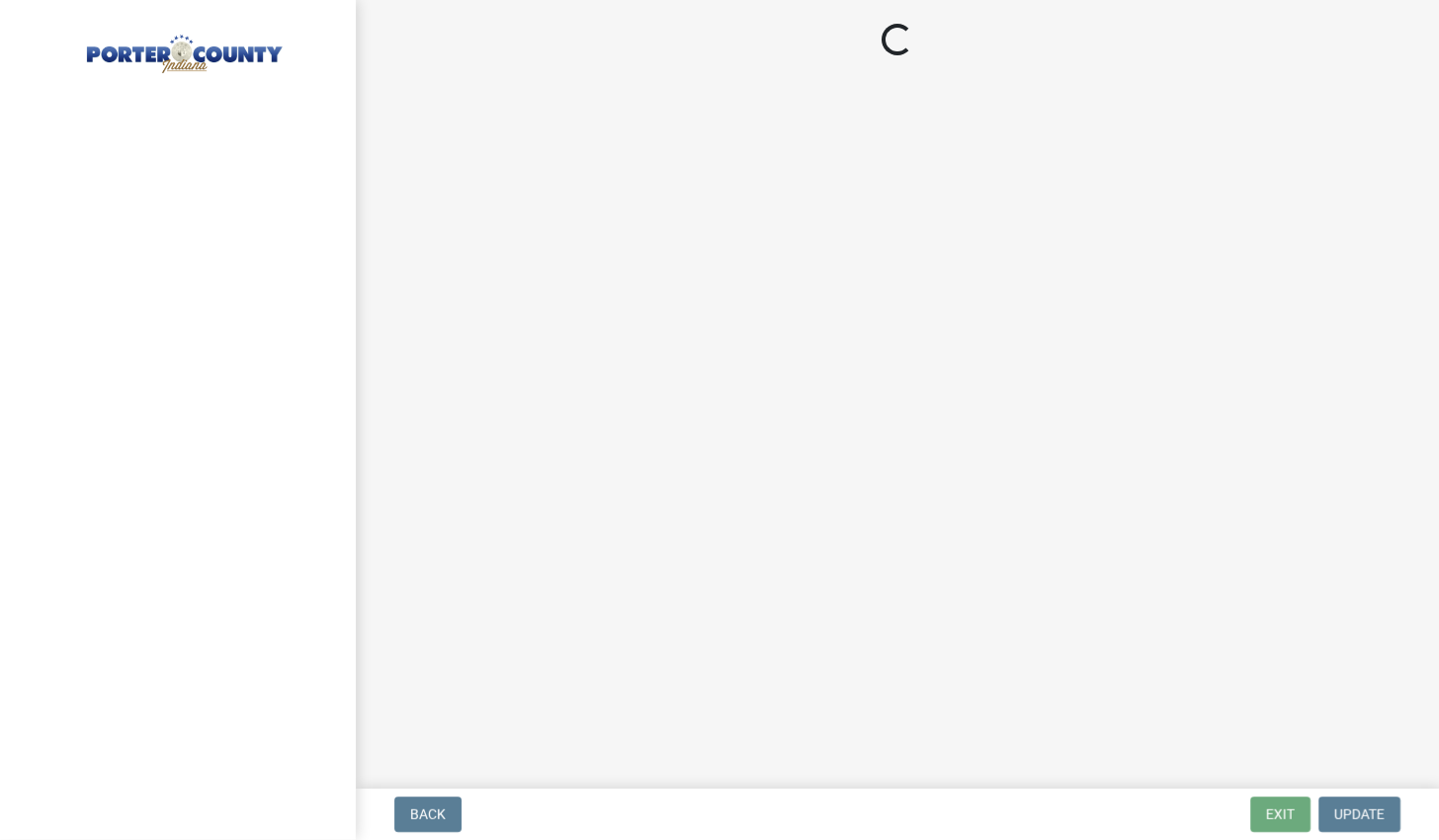 select on "IN" 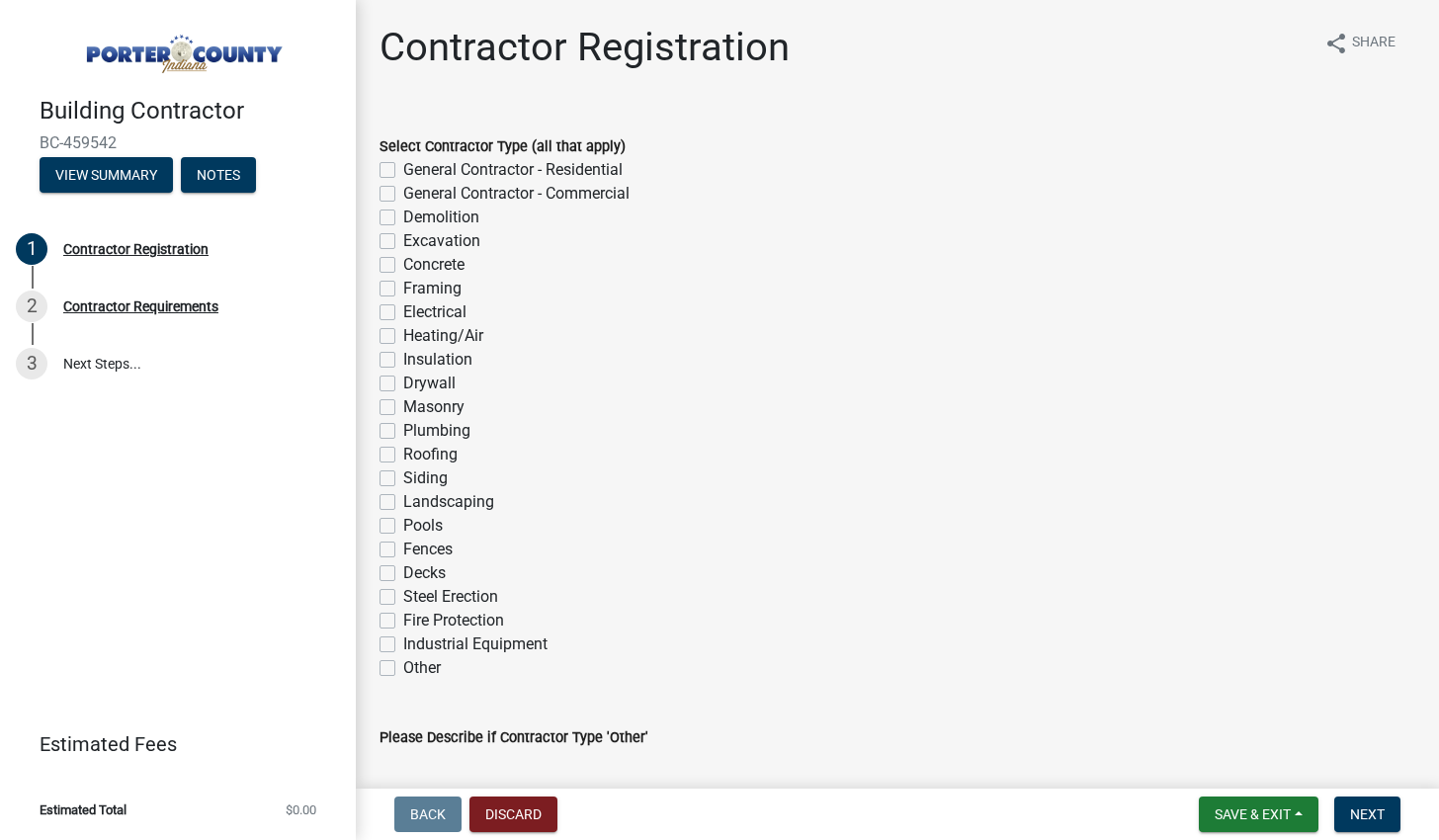 click on "Roofing" 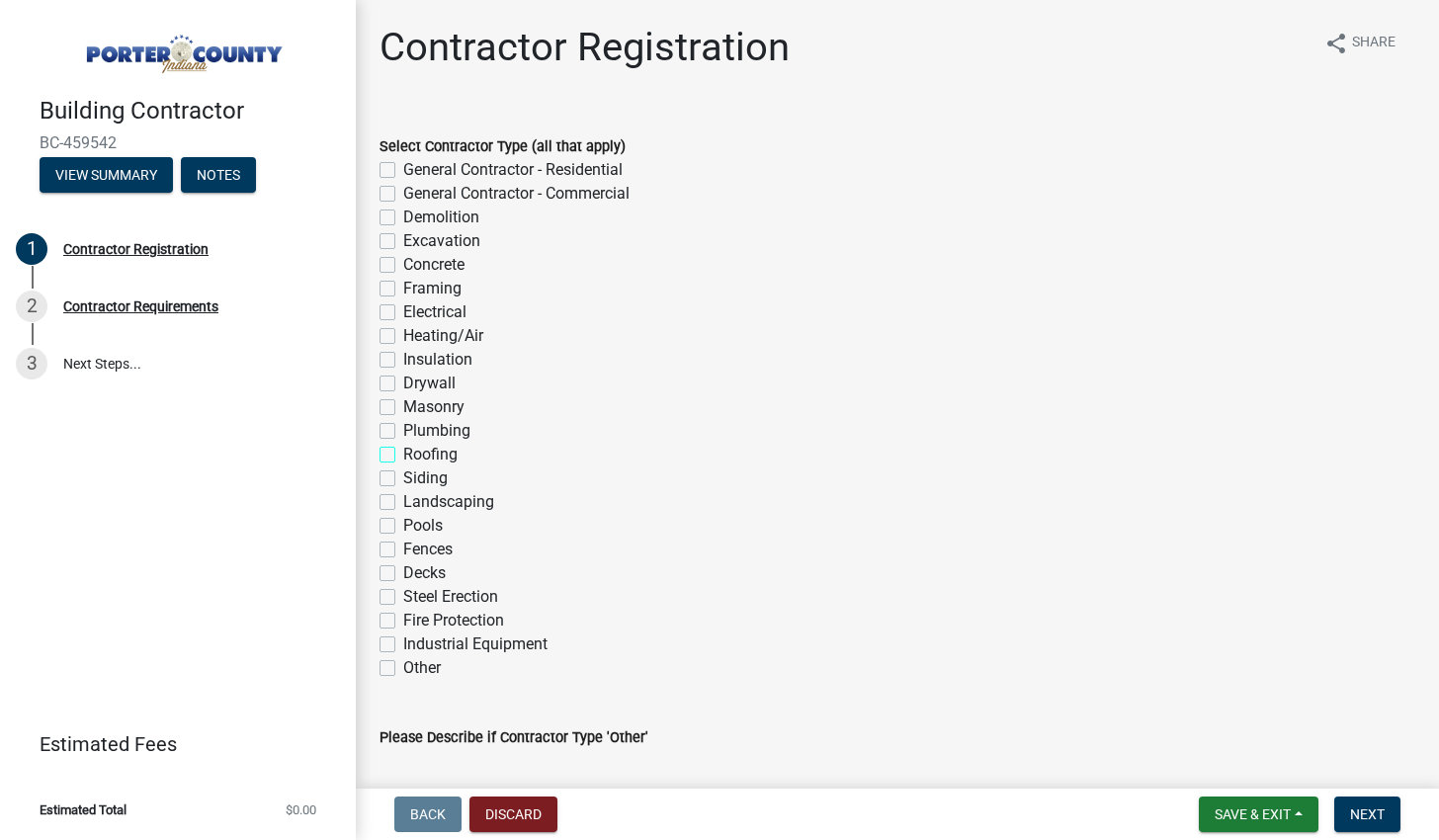 click on "Roofing" at bounding box center (409, 449) 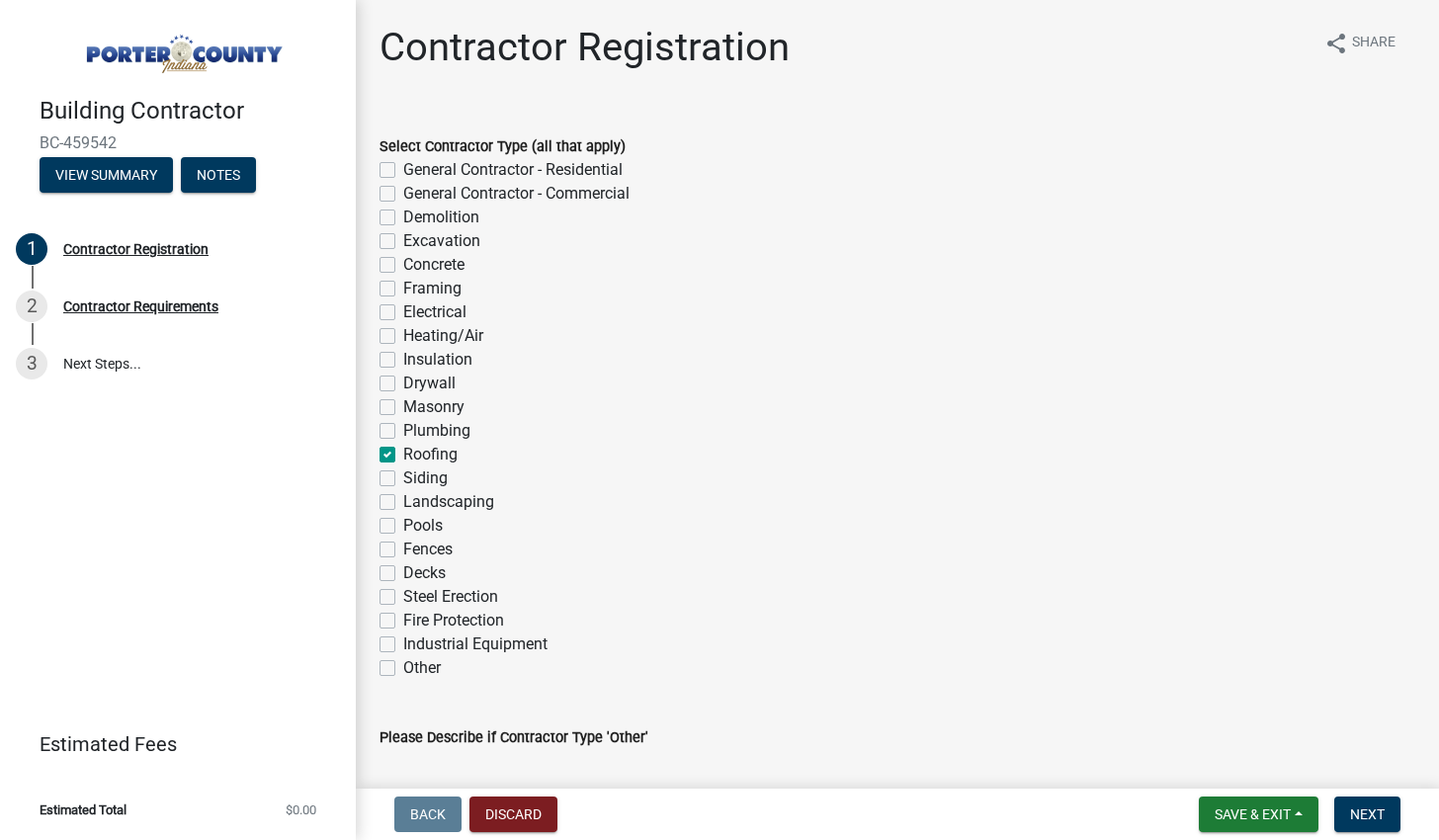 checkbox on "false" 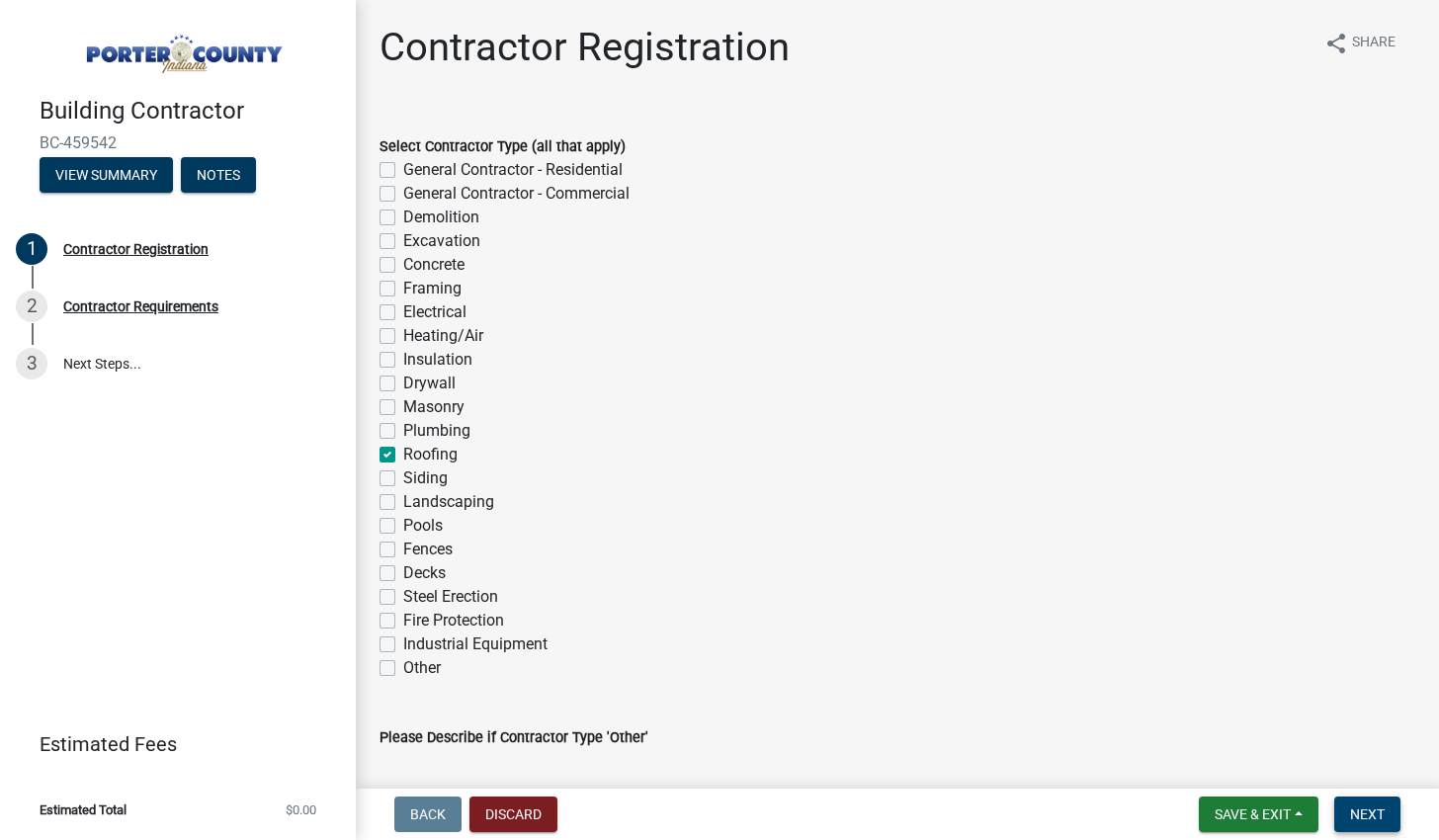 click on "Next" at bounding box center (1367, 814) 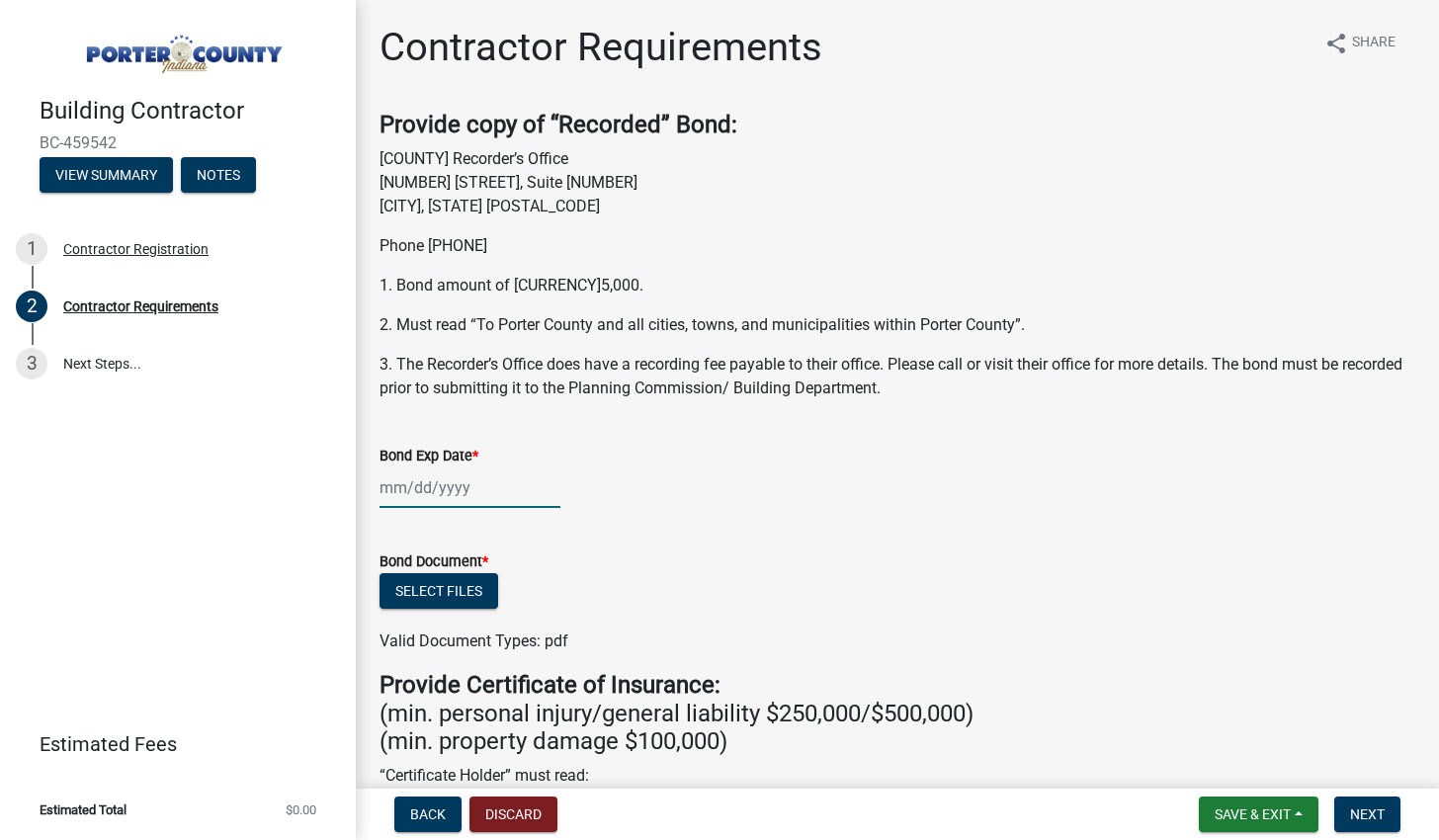 click 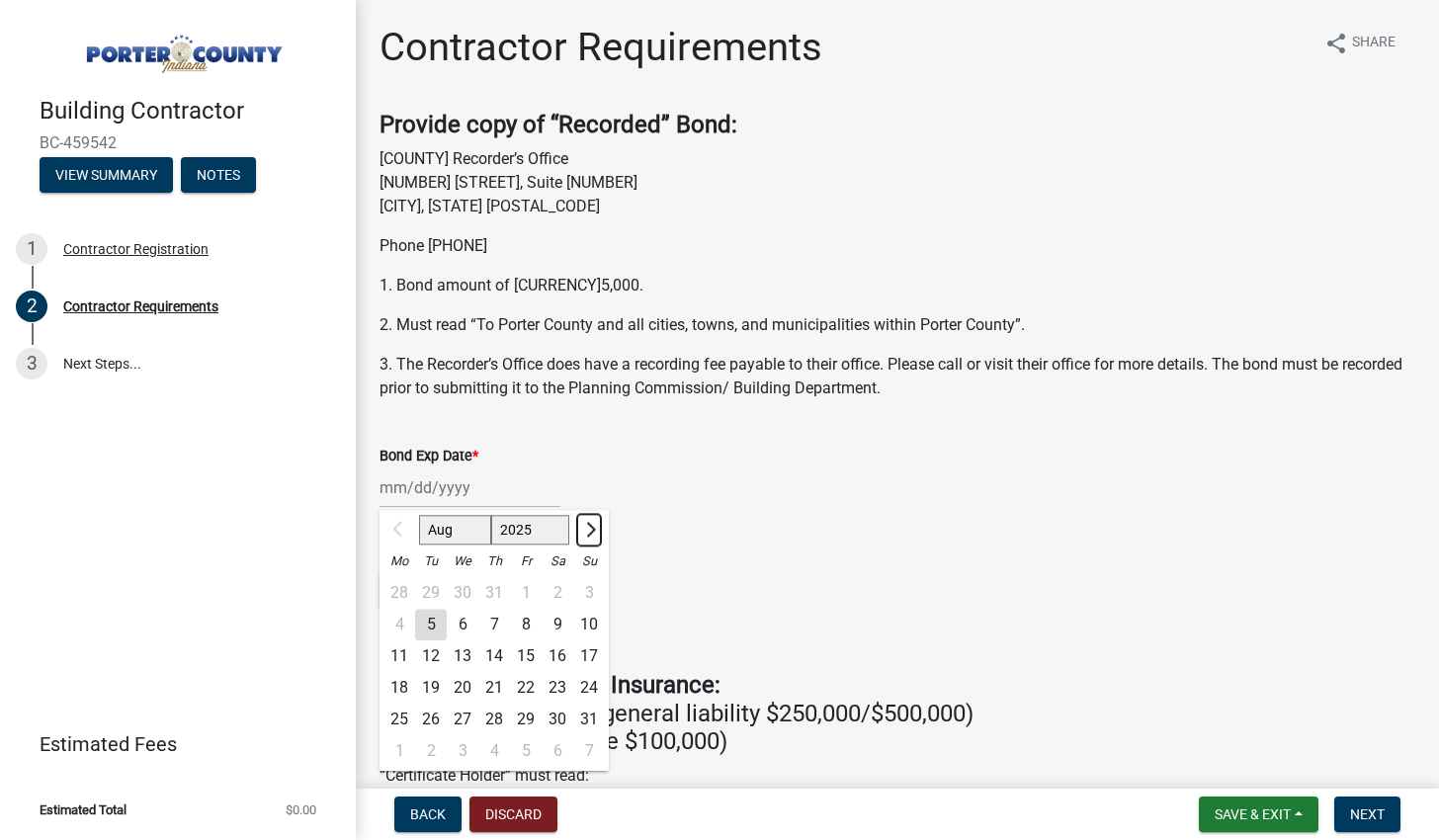 click 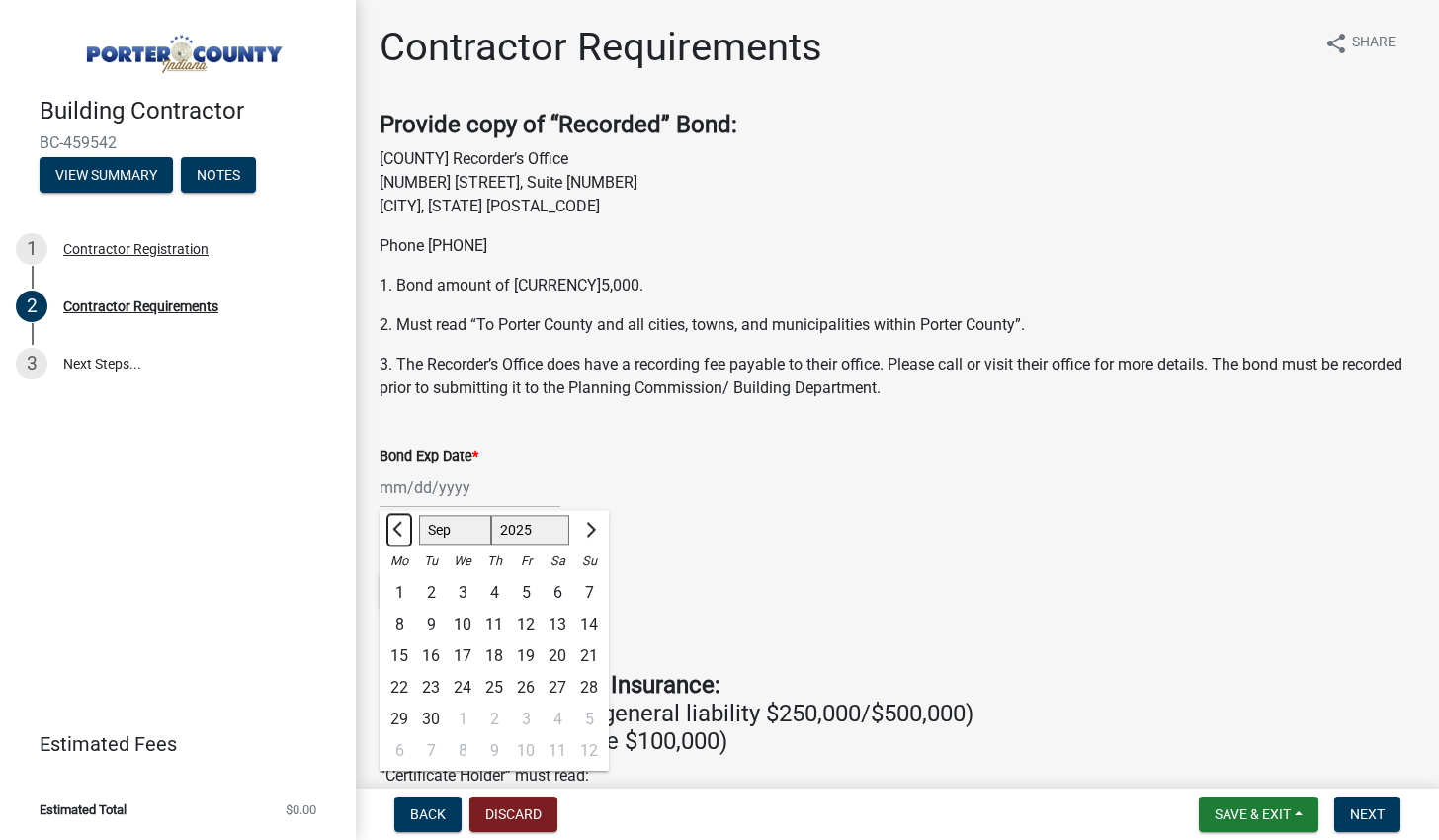 click 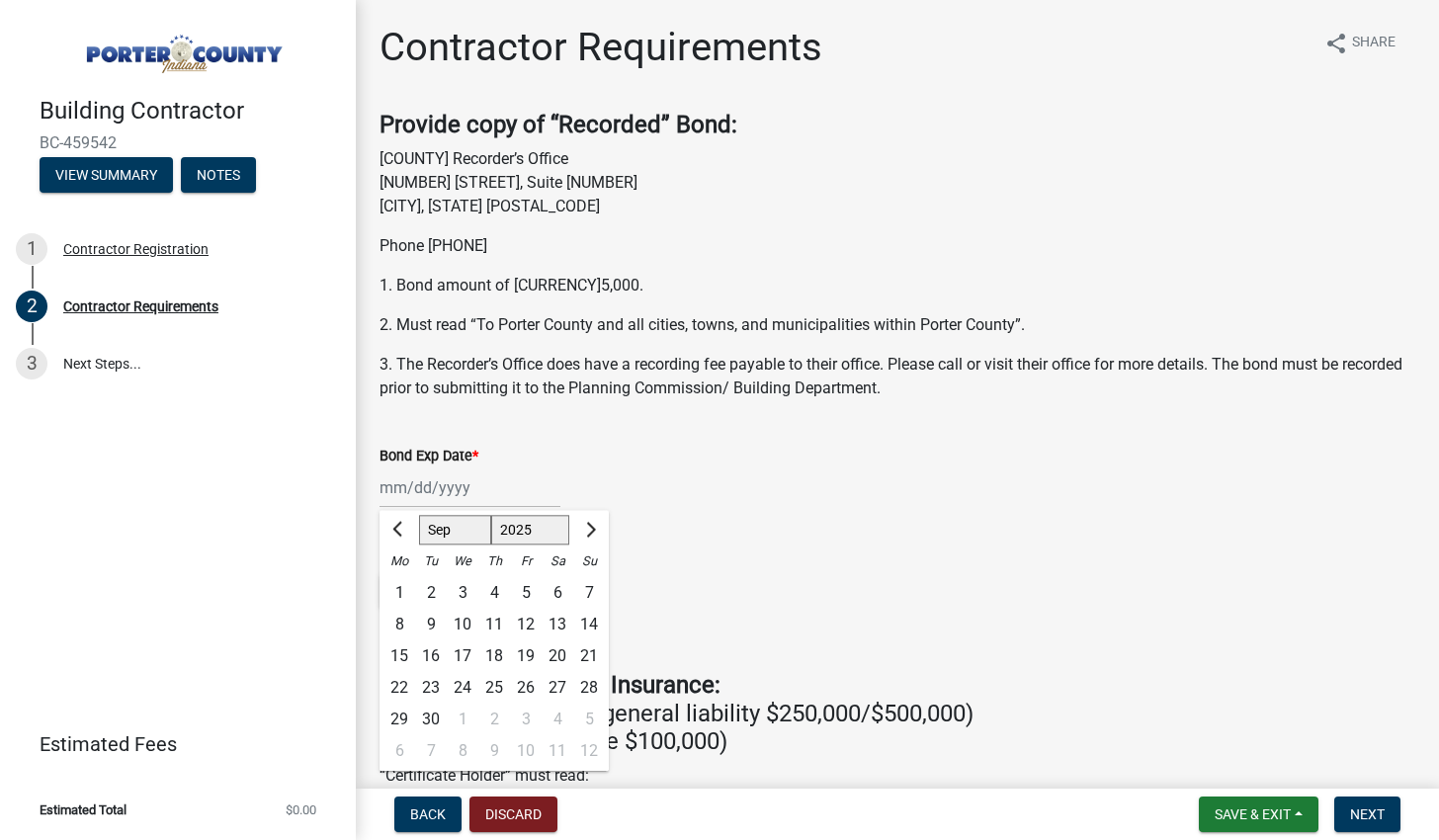 select on "8" 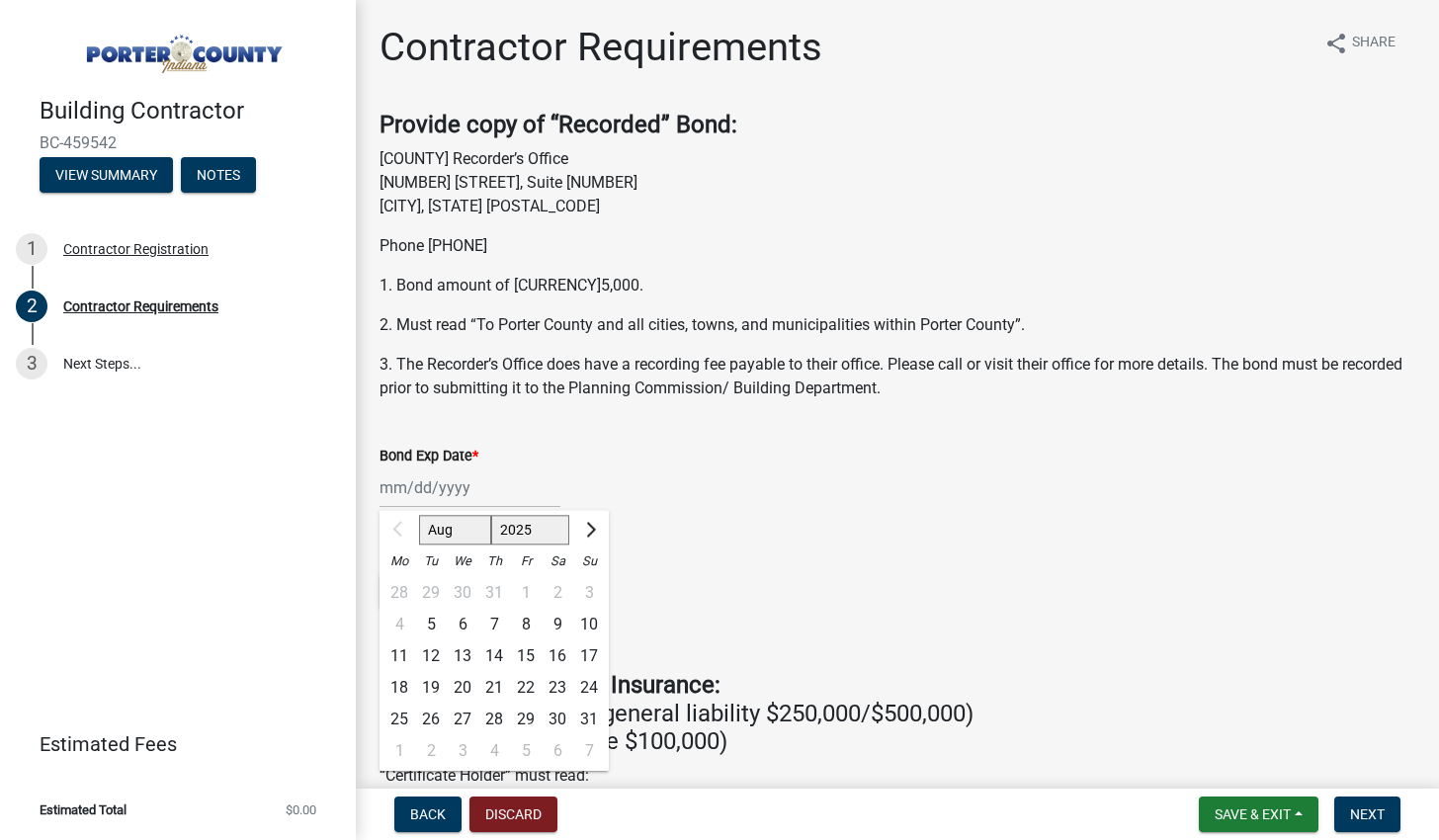 click on "2025 2026 2027 2028 2029 2030 2031 2032 2033 2034 2035 2036 2037 2038 2039 2040 2041 2042 2043 2044 2045 2046 2047 2048 2049 2050 2051 2052 2053 2054 2055 2056 2057 2058 2059 2060 2061 2062 2063 2064 2065 2066 2067 2068 2069 2070 2071 2072 2073 2074 2075 2076 2077 2078 2079 2080 2081 2082 2083 2084 2085 2086 2087 2088 2089 2090 2091 2092 2093 2094 2095 2096 2097 2098 2099 2100 2101 2102 2103 2104 2105 2106 2107 2108 2109 2110 2111 2112 2113 2114 2115 2116 2117 2118 2119 2120 2121 2122 2123 2124 2125 2126 2127 2128 2129 2130 2131 2132 2133 2134 2135 2136 2137 2138 2139 2140 2141 2142 2143 2144 2145 2146 2147 2148 2149 2150 2151 2152 2153 2154 2155 2156 2157 2158 2159 2160 2161 2162 2163 2164 2165 2166 2167 2168 2169 2170 2171 2172 2173 2174 2175 2176 2177 2178 2179 2180 2181 2182 2183 2184 2185 2186 2187 2188 2189 2190 2191 2192 2193 2194 2195 2196 2197 2198 2199 2200 2201 2202 2203 2204 2205 2206 2207 2208 2209 2210 2211 2212 2213 2214 2215 2216 2217 2218 2219 2220 2221 2222 2223 2224 2225 2226 2227 2228 2229" 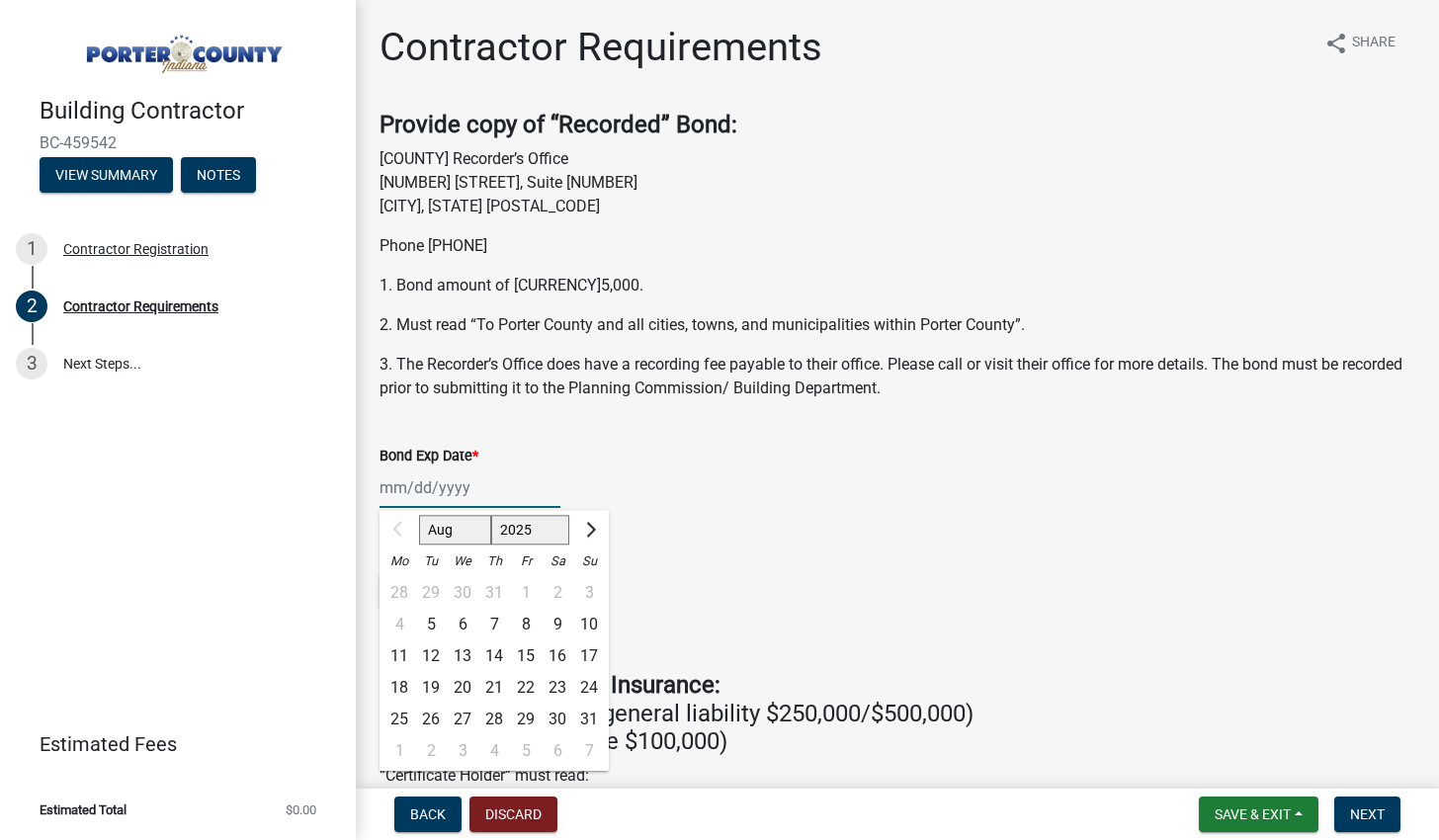 select on "2026" 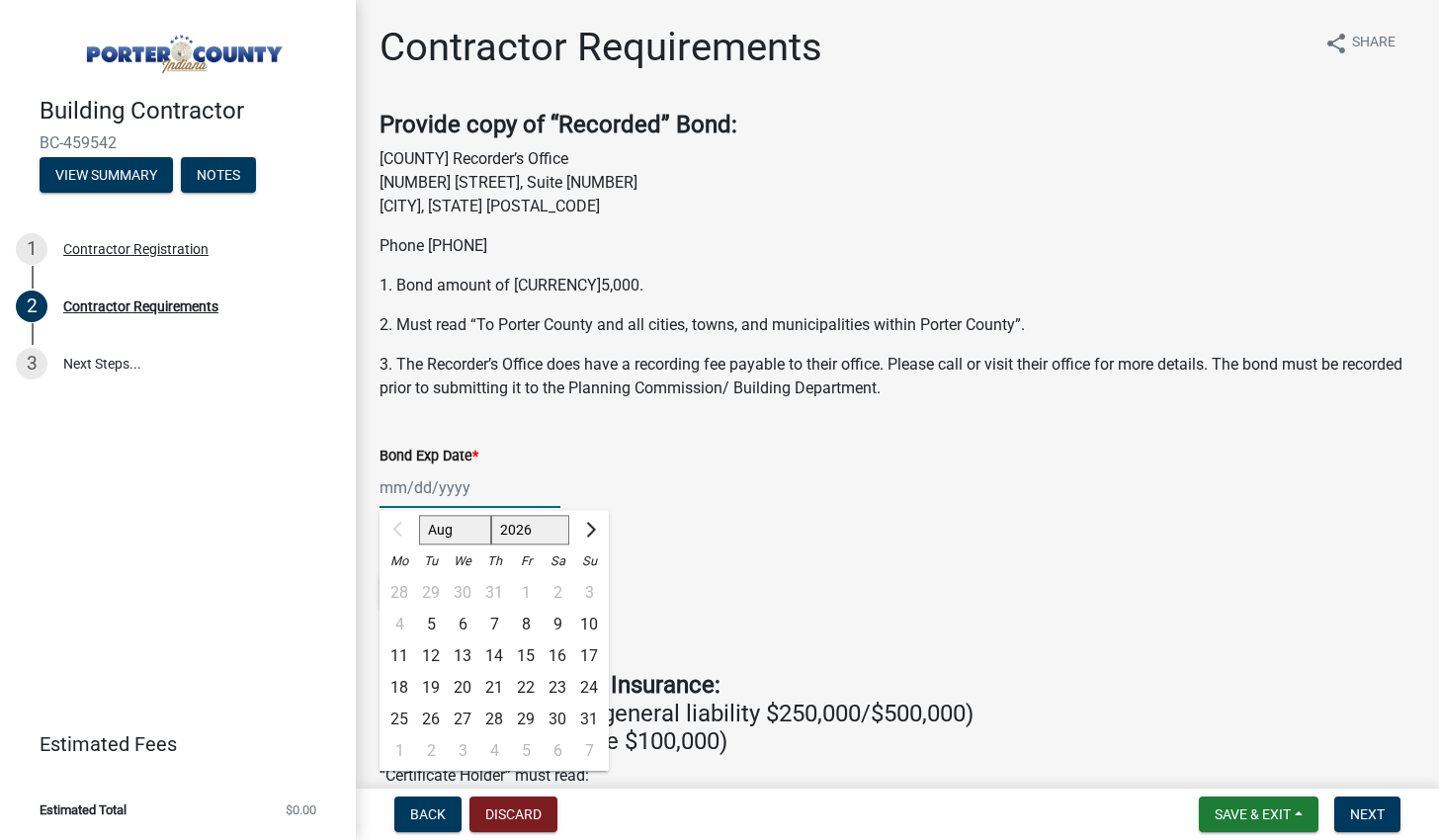 click on "2025 2026 2027 2028 2029 2030 2031 2032 2033 2034 2035 2036 2037 2038 2039 2040 2041 2042 2043 2044 2045 2046 2047 2048 2049 2050 2051 2052 2053 2054 2055 2056 2057 2058 2059 2060 2061 2062 2063 2064 2065 2066 2067 2068 2069 2070 2071 2072 2073 2074 2075 2076 2077 2078 2079 2080 2081 2082 2083 2084 2085 2086 2087 2088 2089 2090 2091 2092 2093 2094 2095 2096 2097 2098 2099 2100 2101 2102 2103 2104 2105 2106 2107 2108 2109 2110 2111 2112 2113 2114 2115 2116 2117 2118 2119 2120 2121 2122 2123 2124 2125 2126 2127 2128 2129 2130 2131 2132 2133 2134 2135 2136 2137 2138 2139 2140 2141 2142 2143 2144 2145 2146 2147 2148 2149 2150 2151 2152 2153 2154 2155 2156 2157 2158 2159 2160 2161 2162 2163 2164 2165 2166 2167 2168 2169 2170 2171 2172 2173 2174 2175 2176 2177 2178 2179 2180 2181 2182 2183 2184 2185 2186 2187 2188 2189 2190 2191 2192 2193 2194 2195 2196 2197 2198 2199 2200 2201 2202 2203 2204 2205 2206 2207 2208 2209 2210 2211 2212 2213 2214 2215 2216 2217 2218 2219 2220 2221 2222 2223 2224 2225 2226 2227 2228 2229" 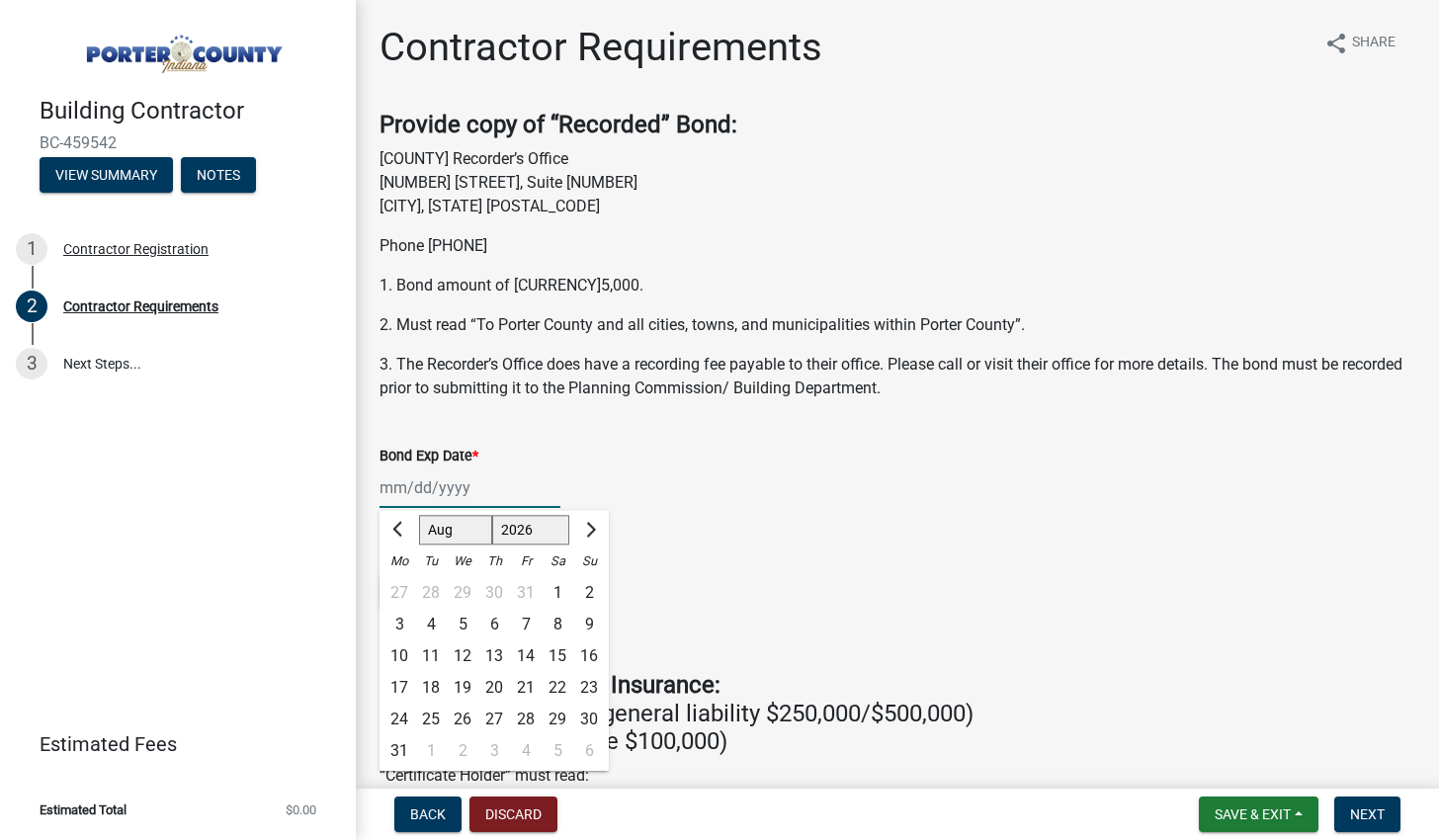 click on "12" 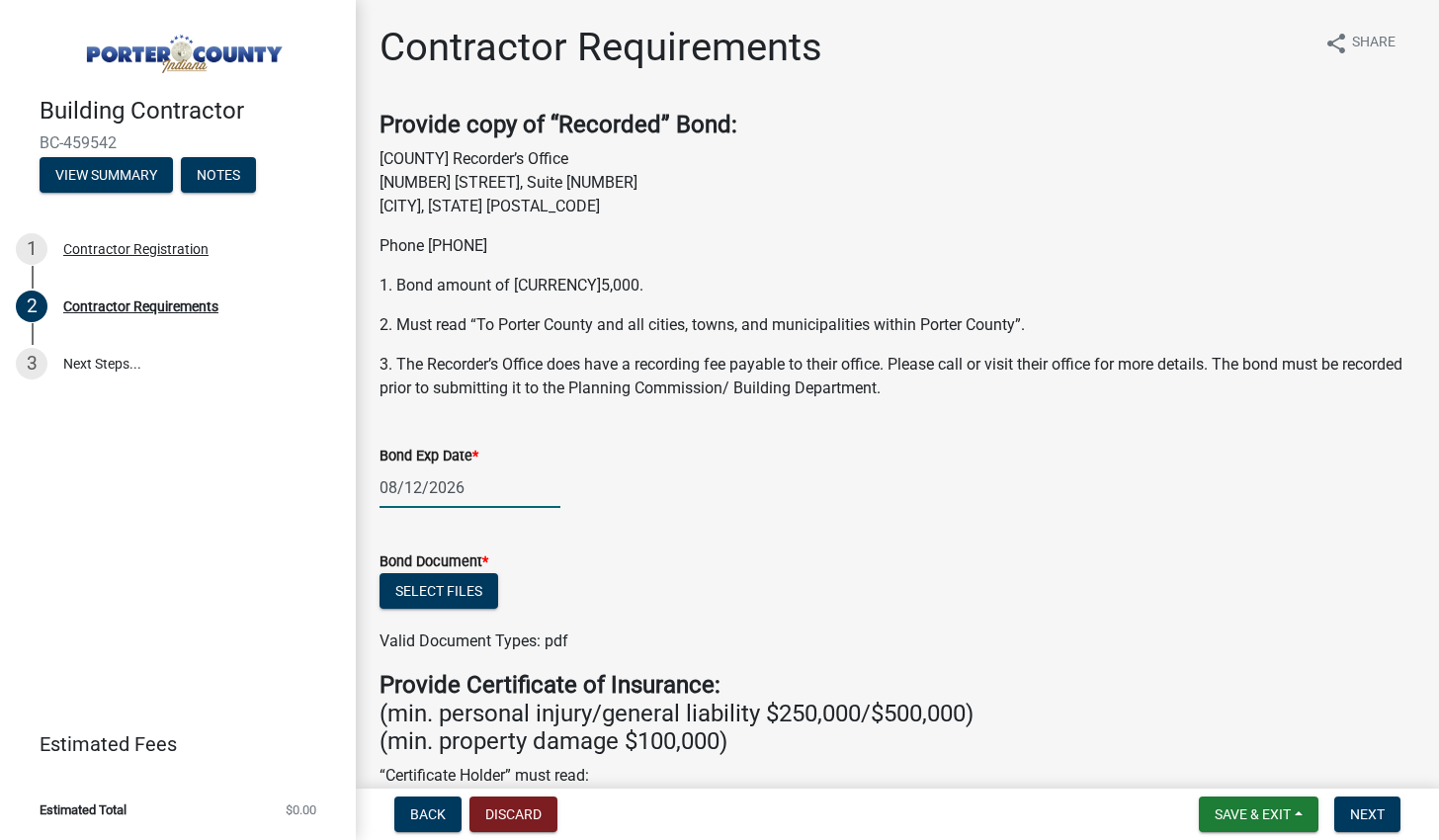click on "08/12/2026" 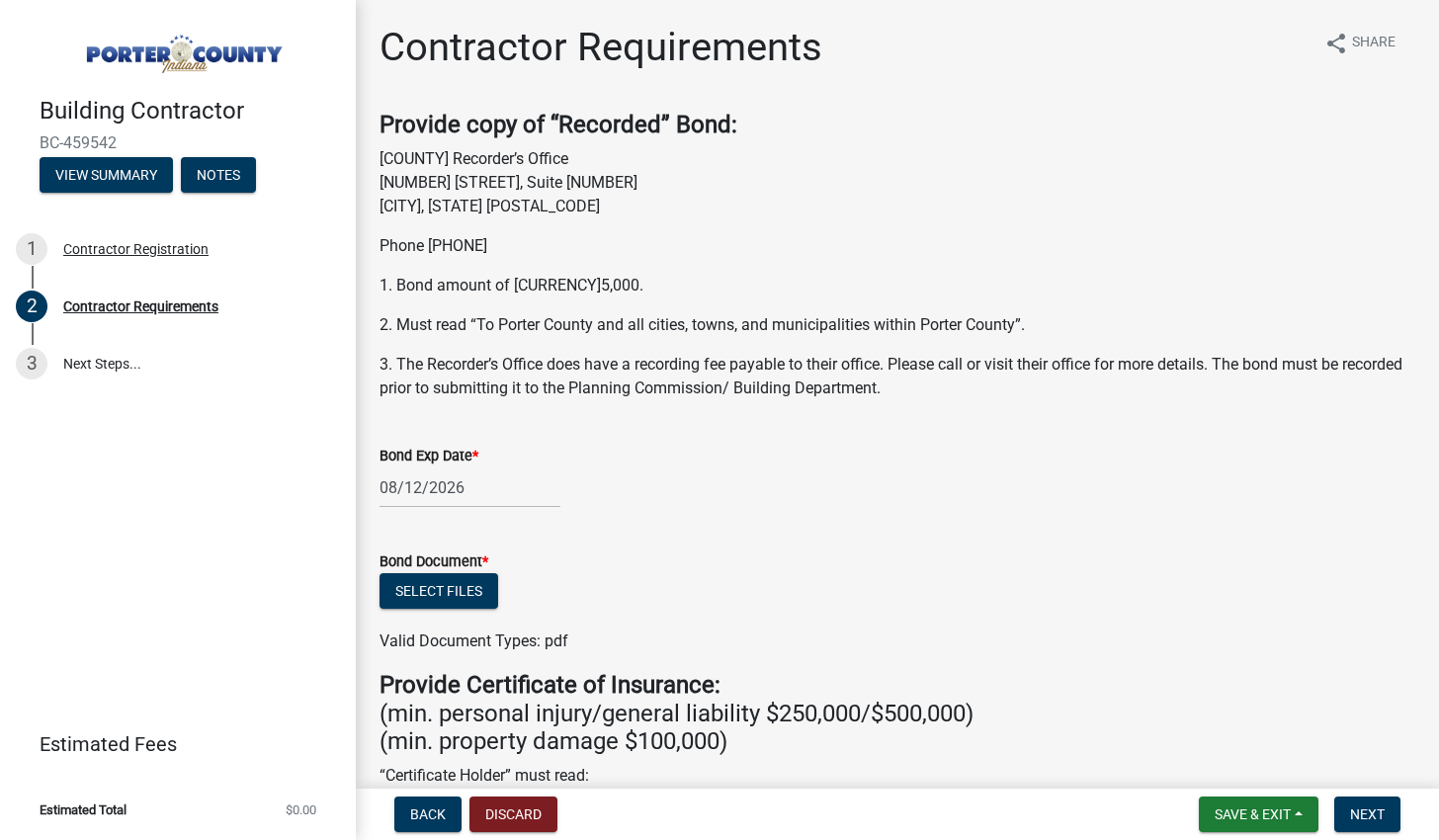 select on "8" 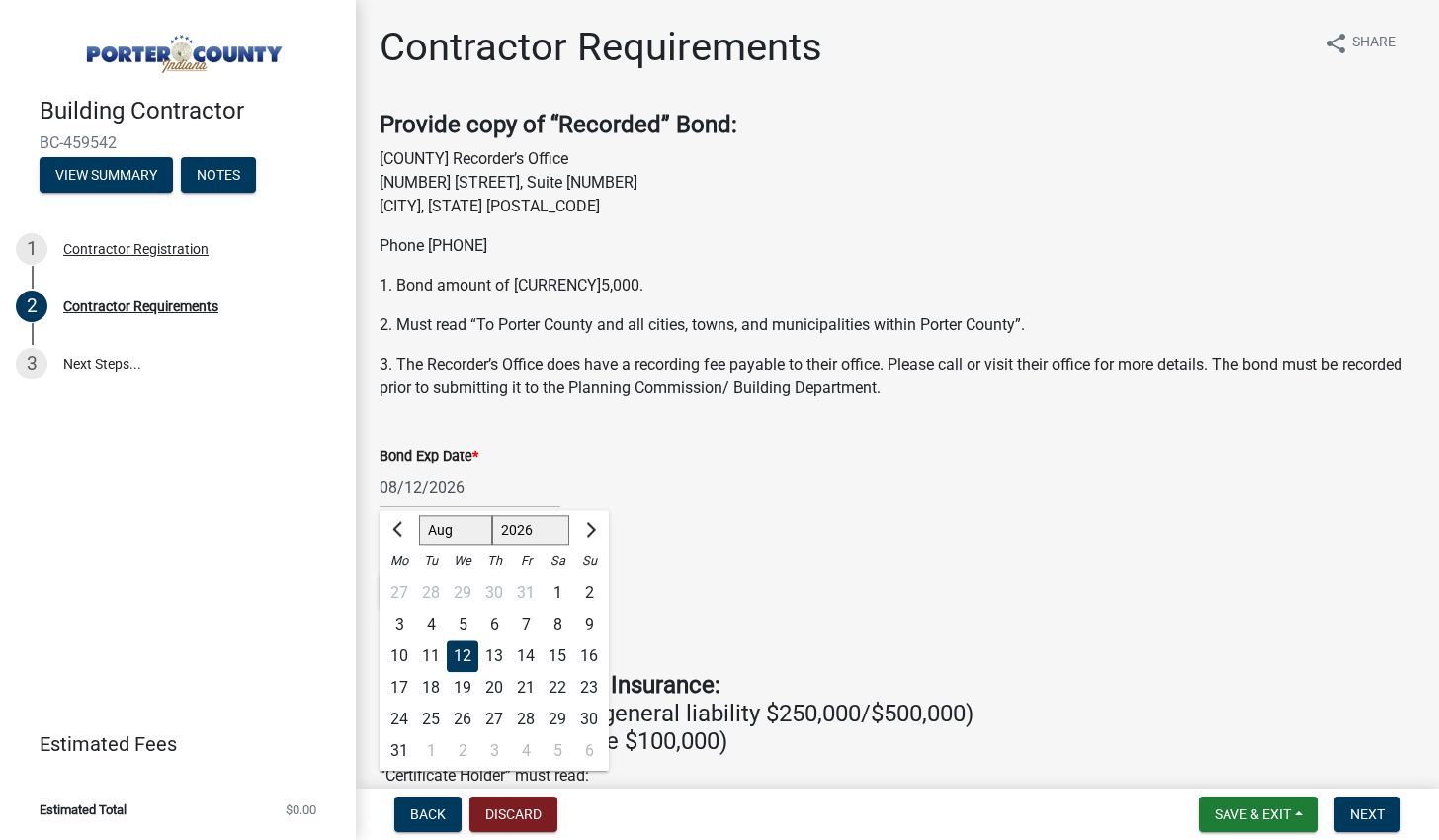 click on "5" 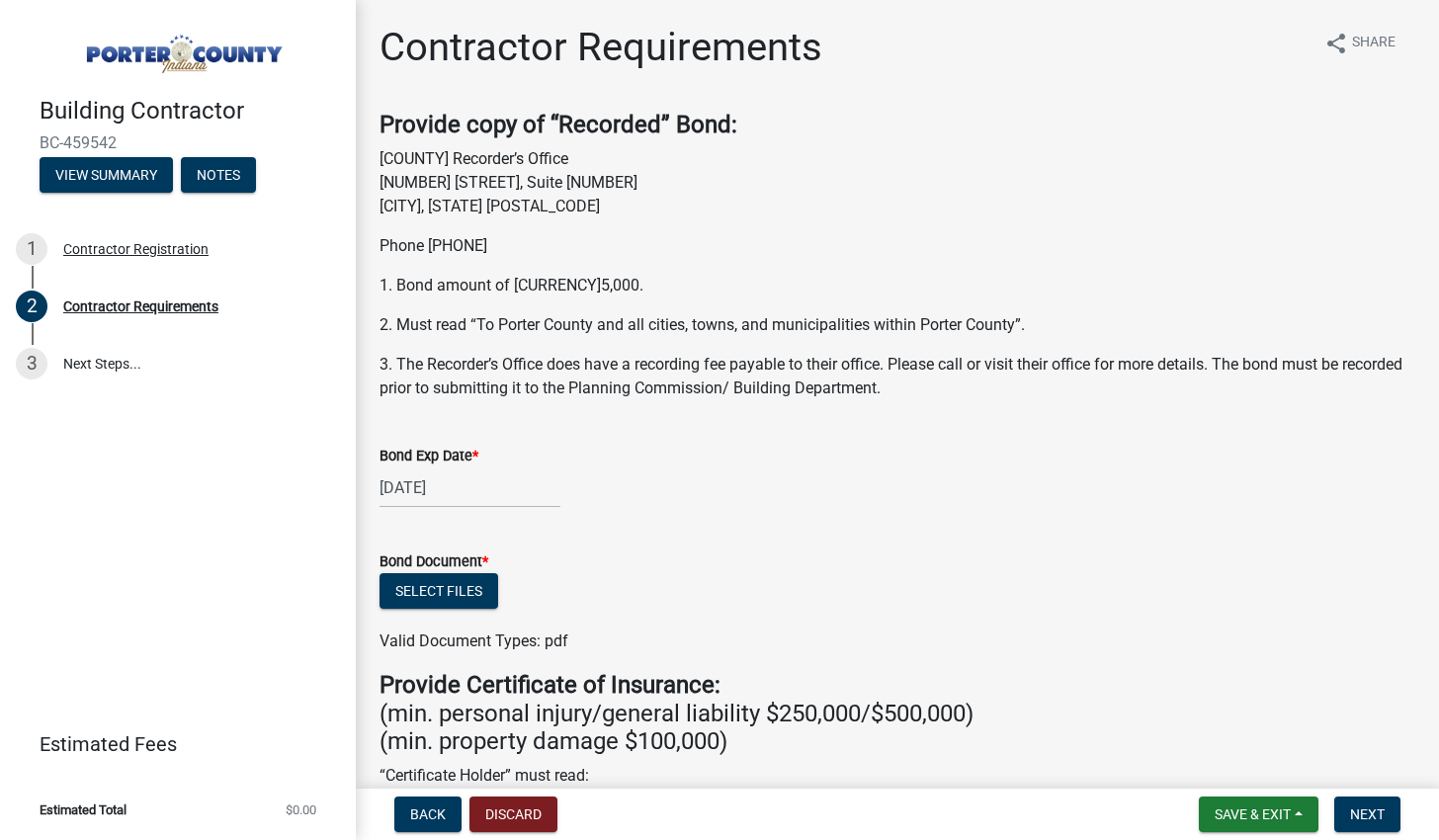 click 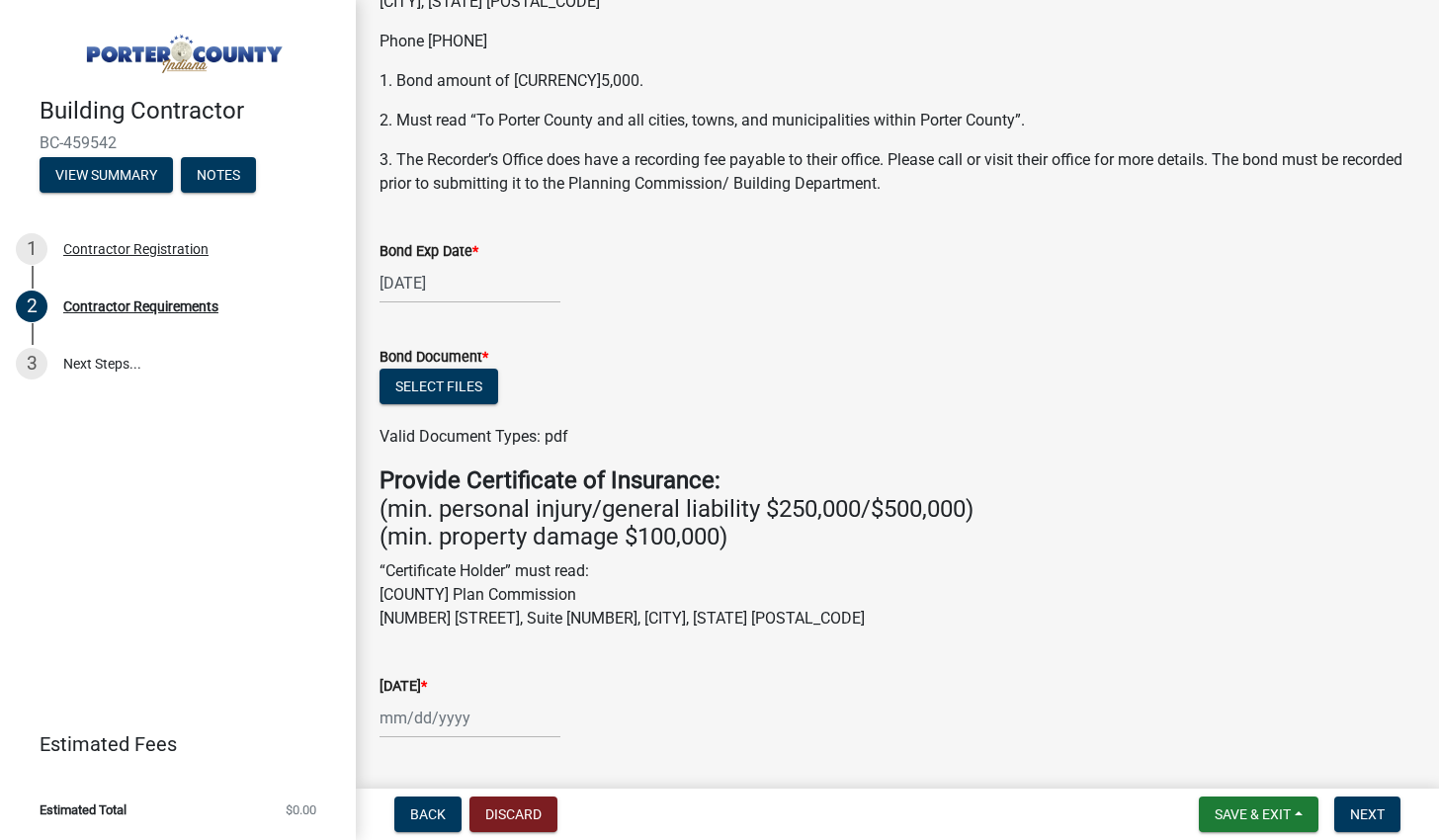 scroll, scrollTop: 0, scrollLeft: 0, axis: both 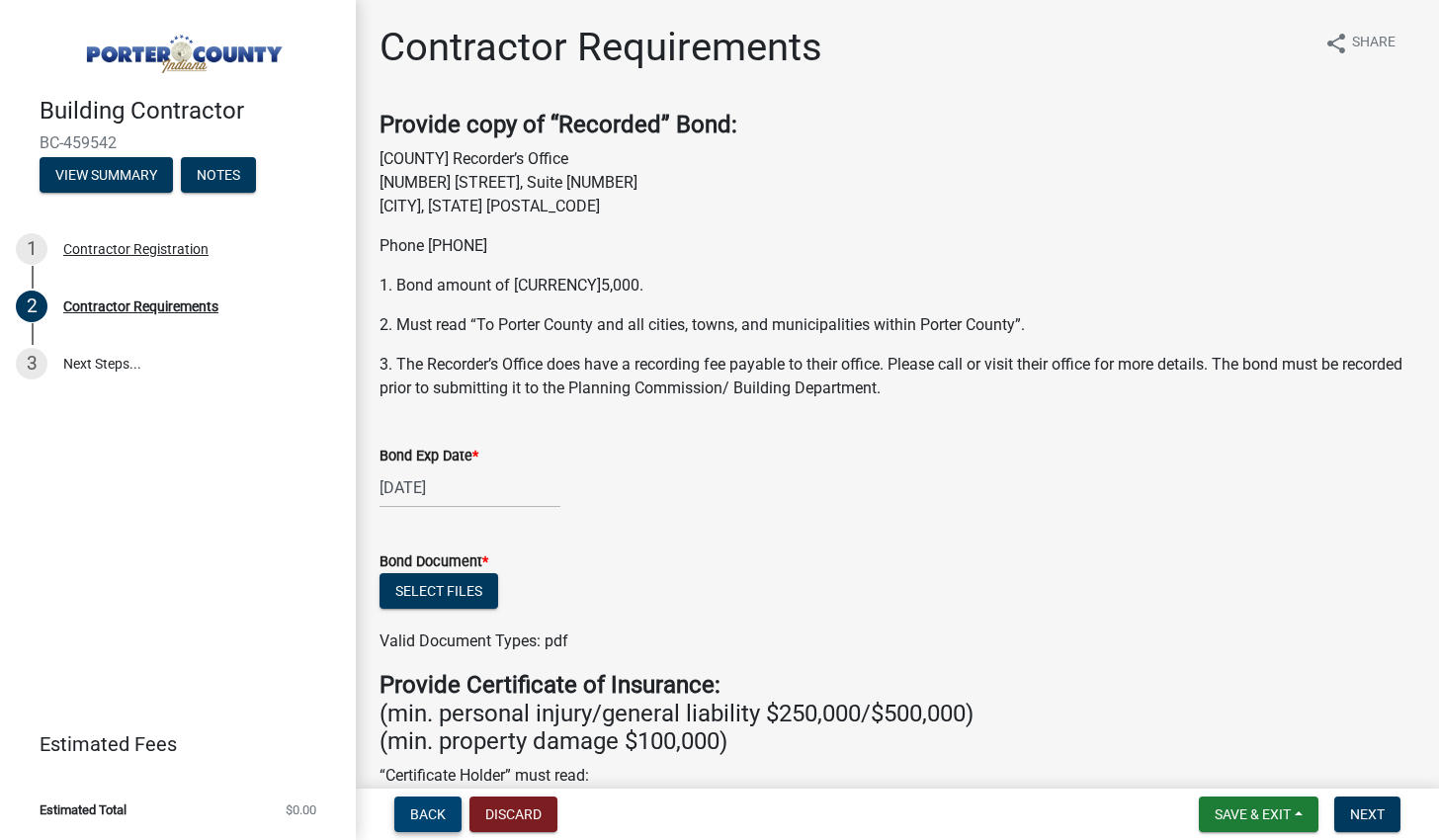 click on "Back" at bounding box center [428, 814] 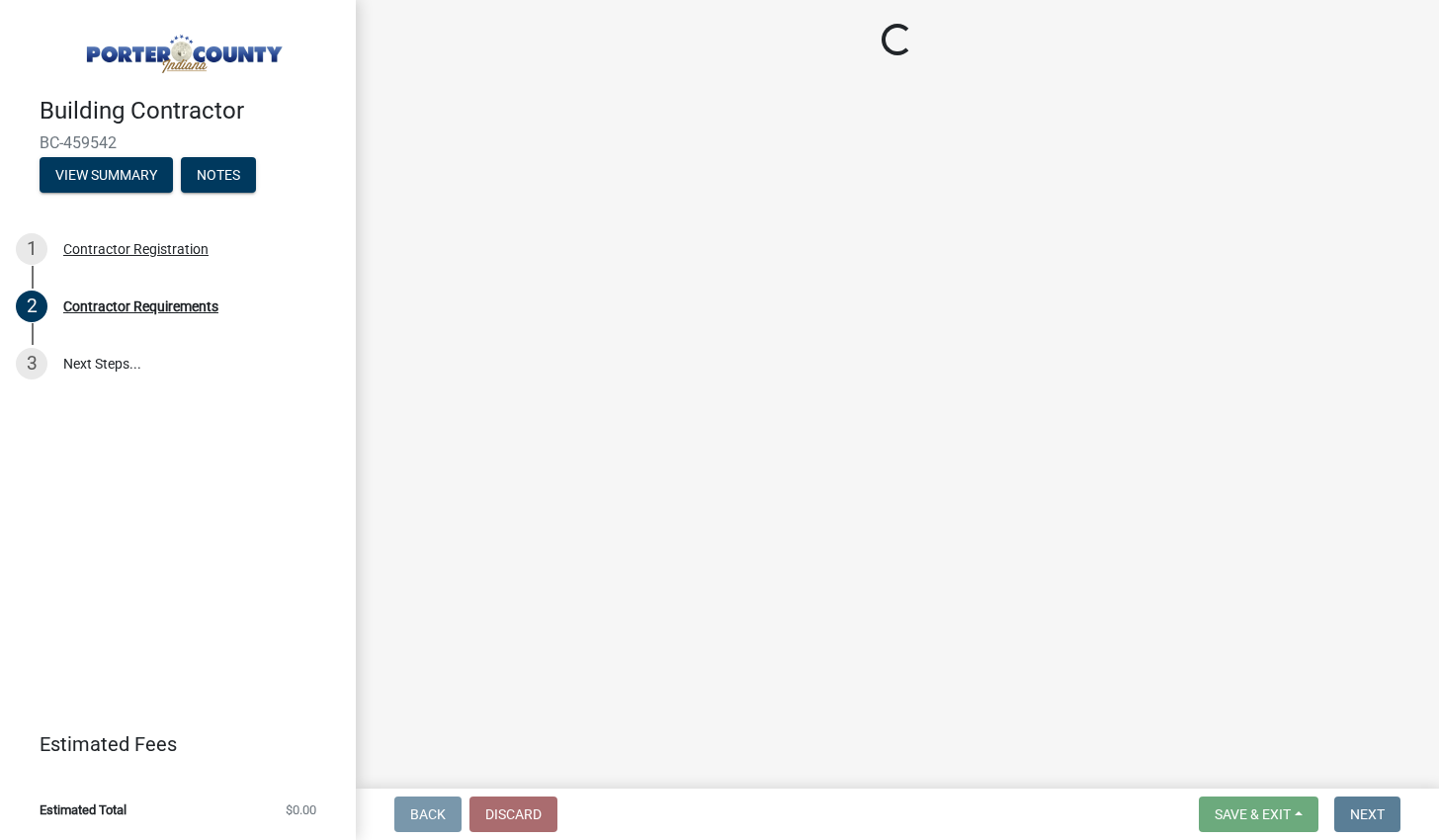 select on "IN" 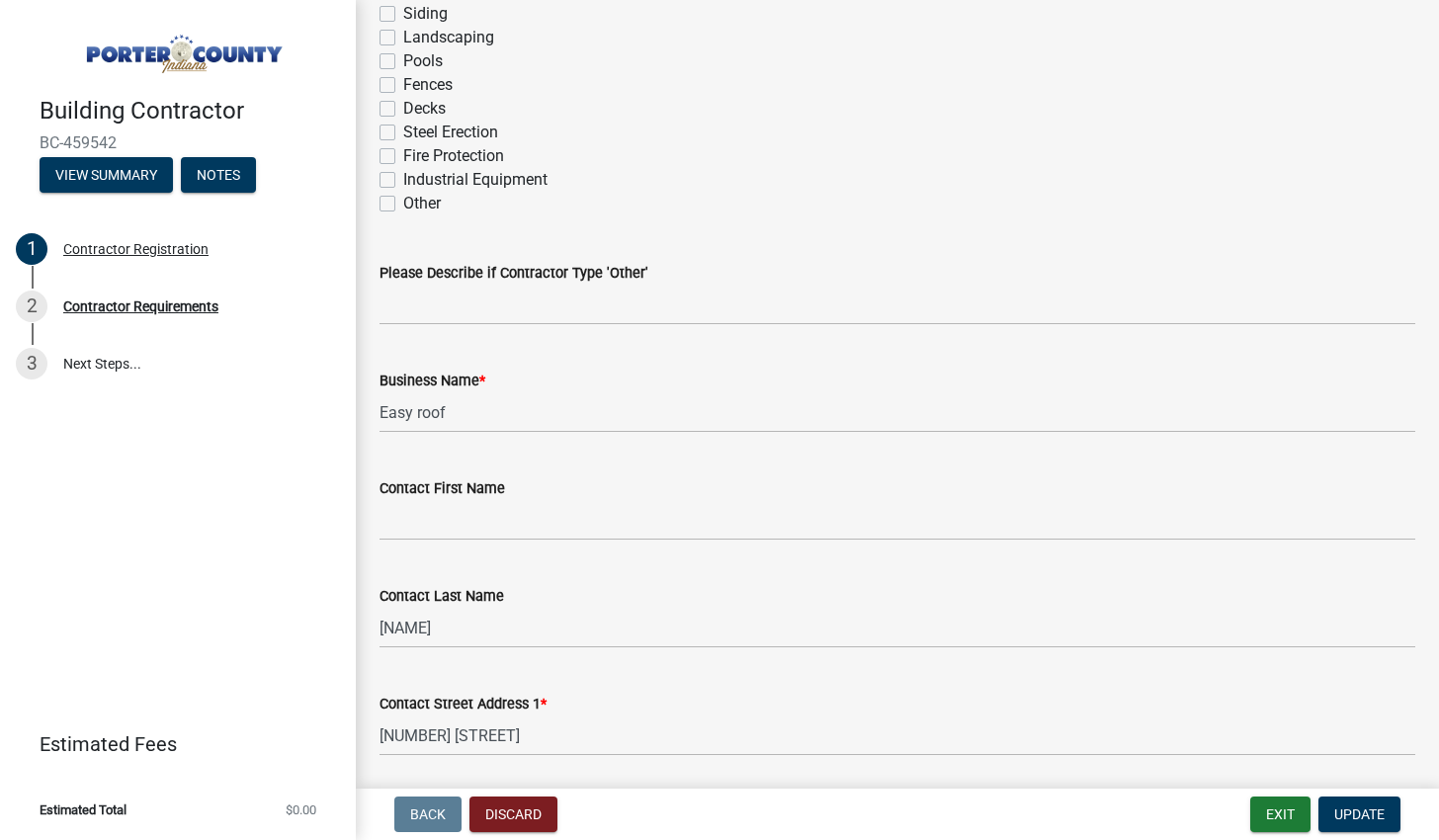 scroll, scrollTop: 466, scrollLeft: 0, axis: vertical 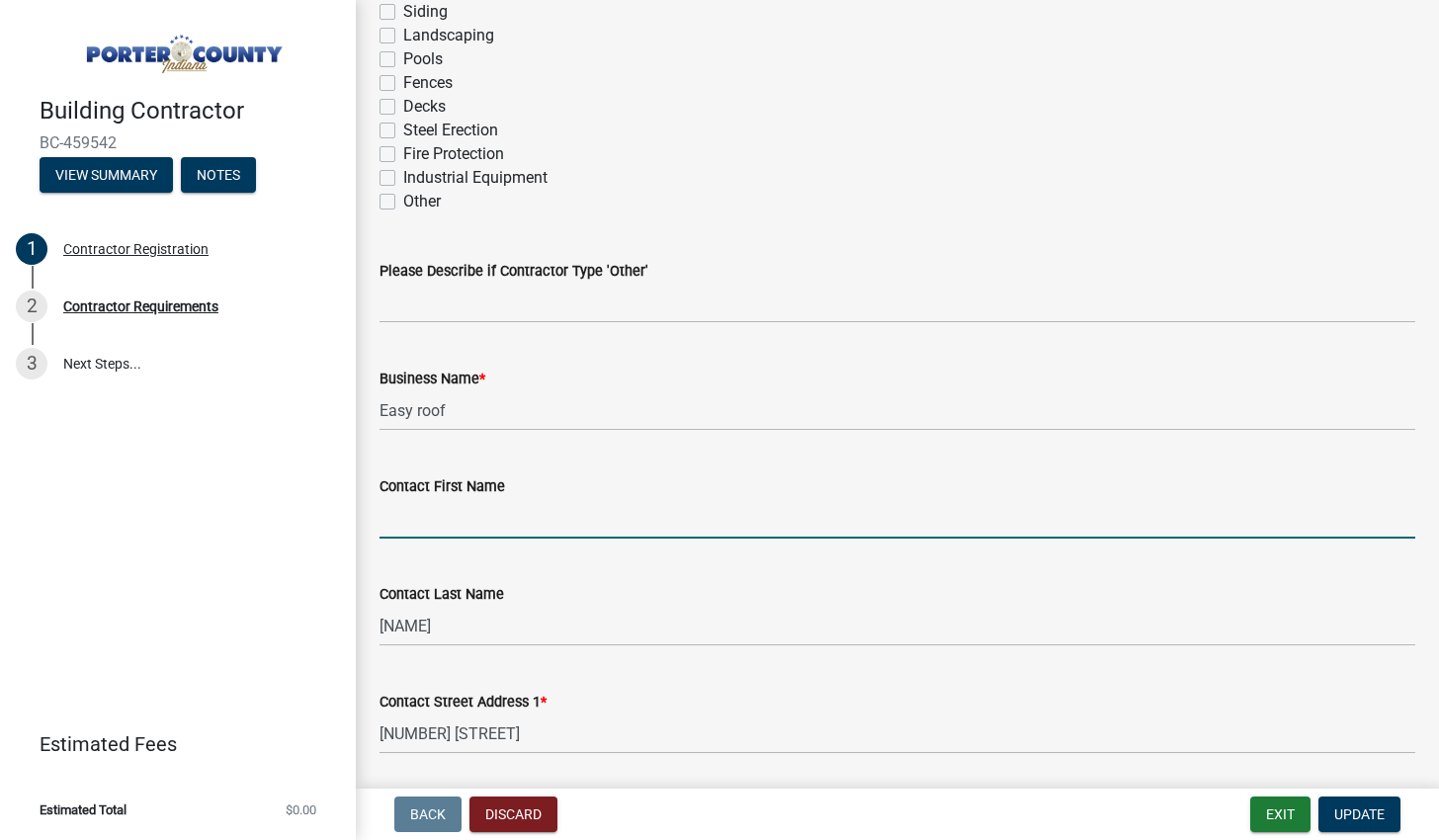 click on "Contact First Name" at bounding box center (897, 518) 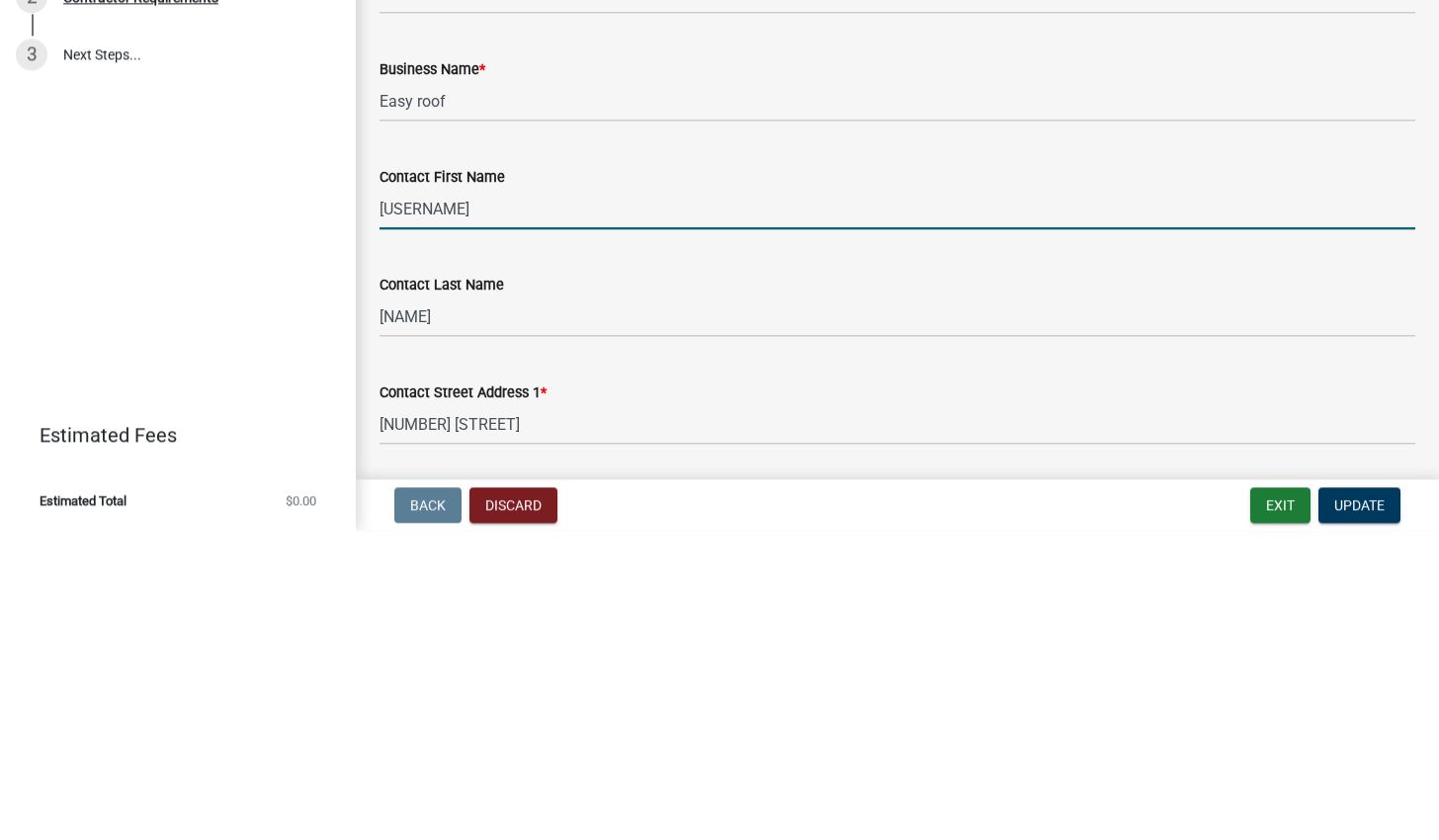 type on "[USERNAME]" 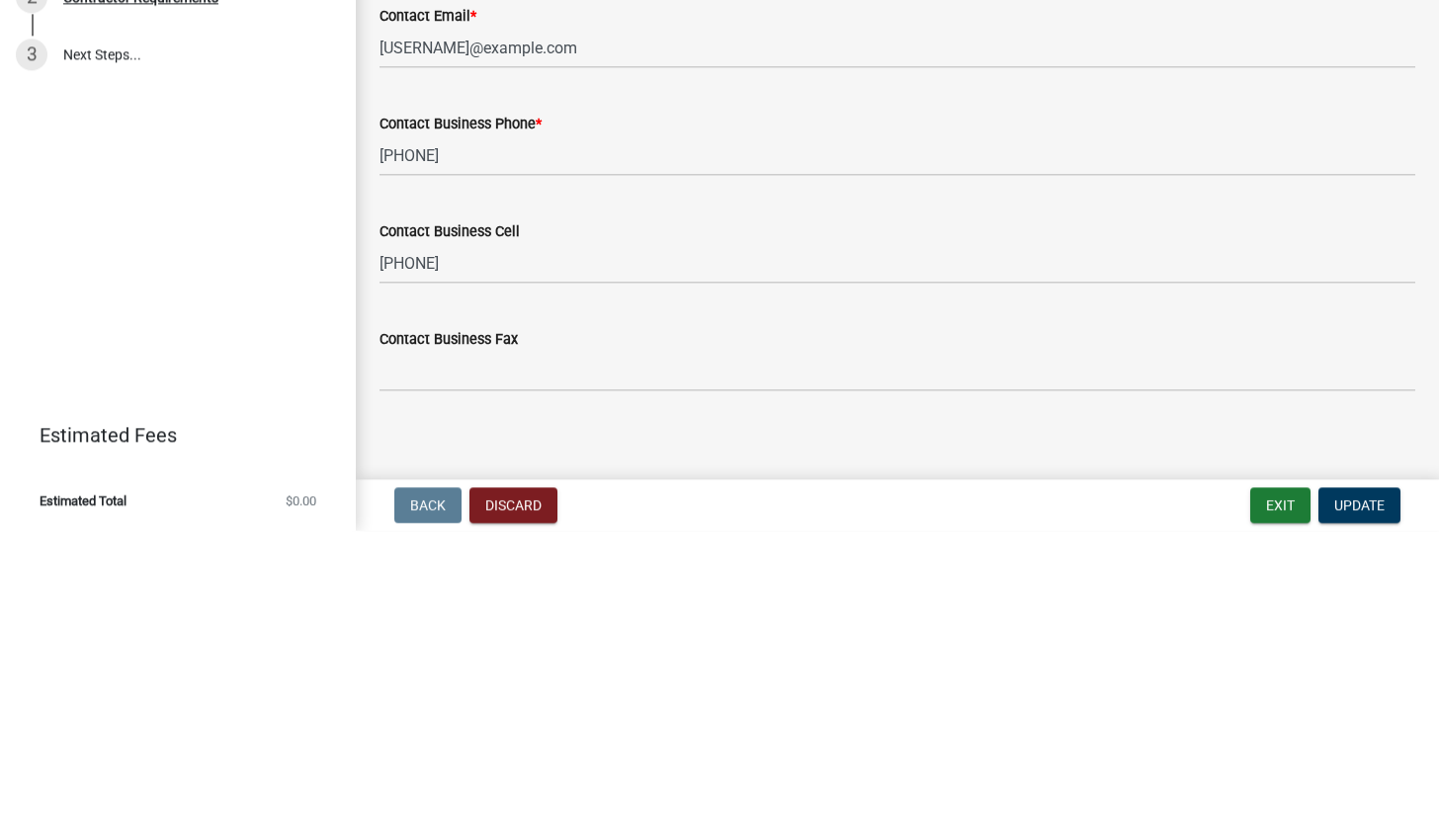 scroll, scrollTop: 1528, scrollLeft: 0, axis: vertical 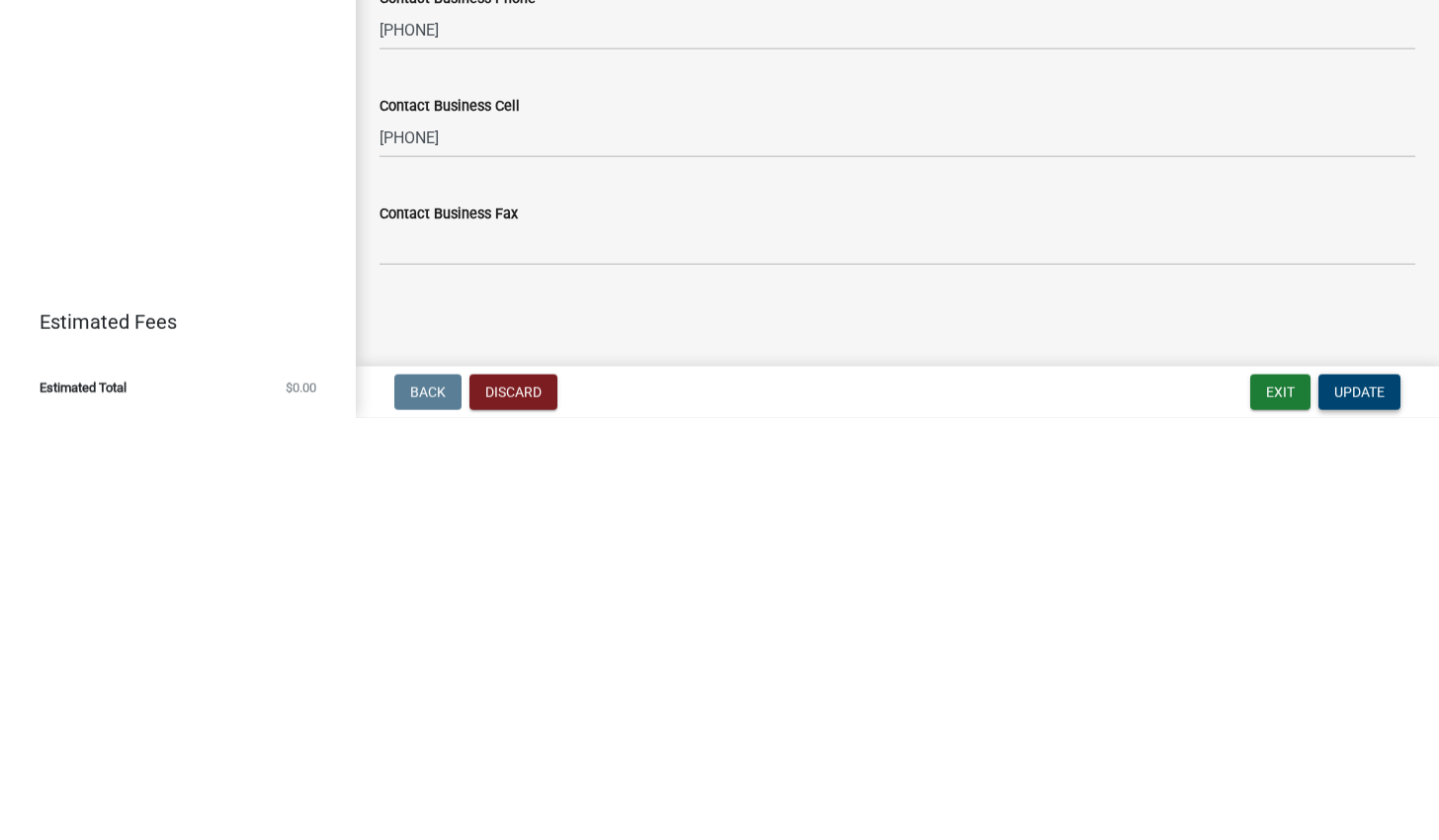click on "Update" at bounding box center [1359, 814] 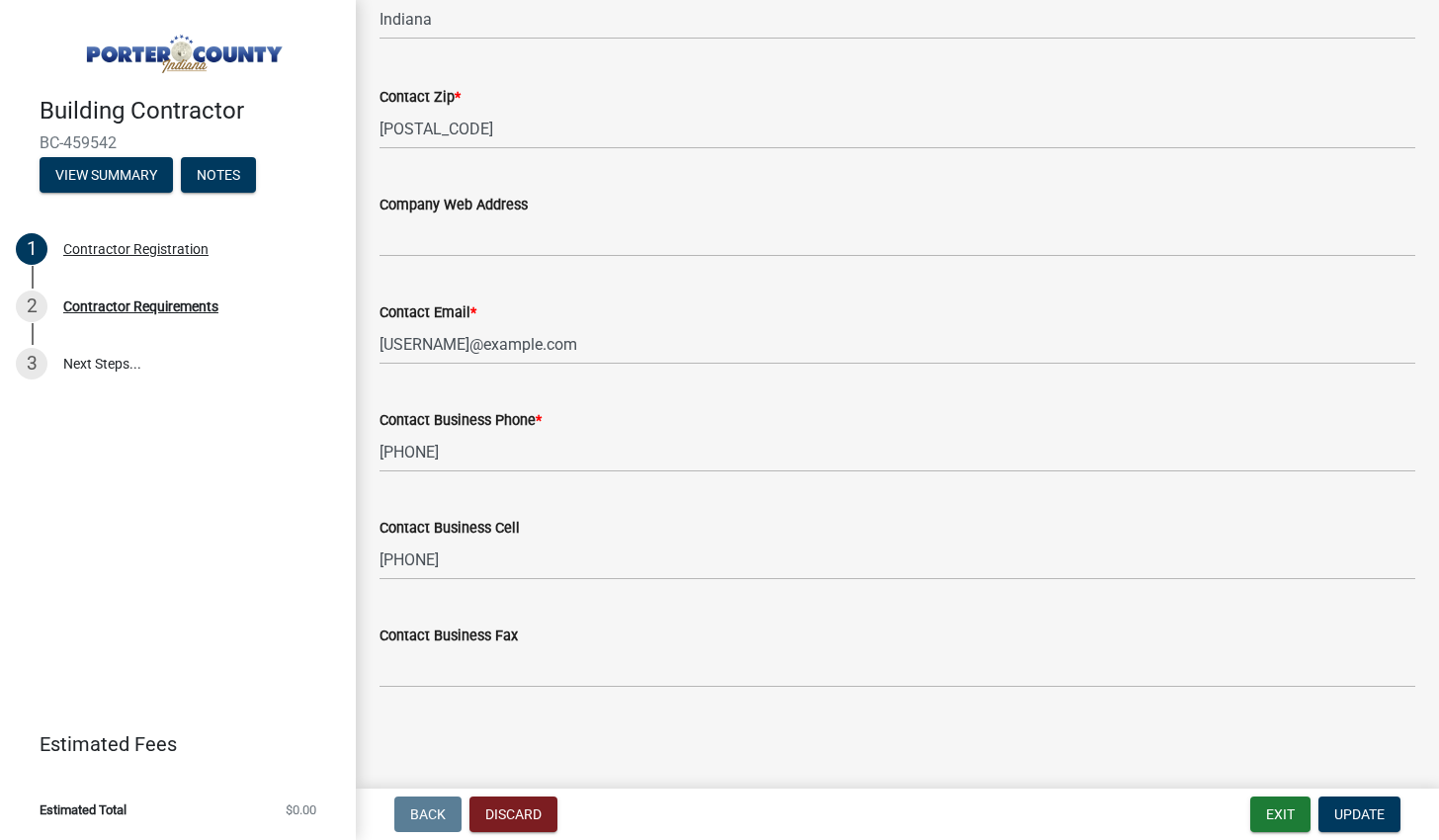 scroll, scrollTop: 0, scrollLeft: 0, axis: both 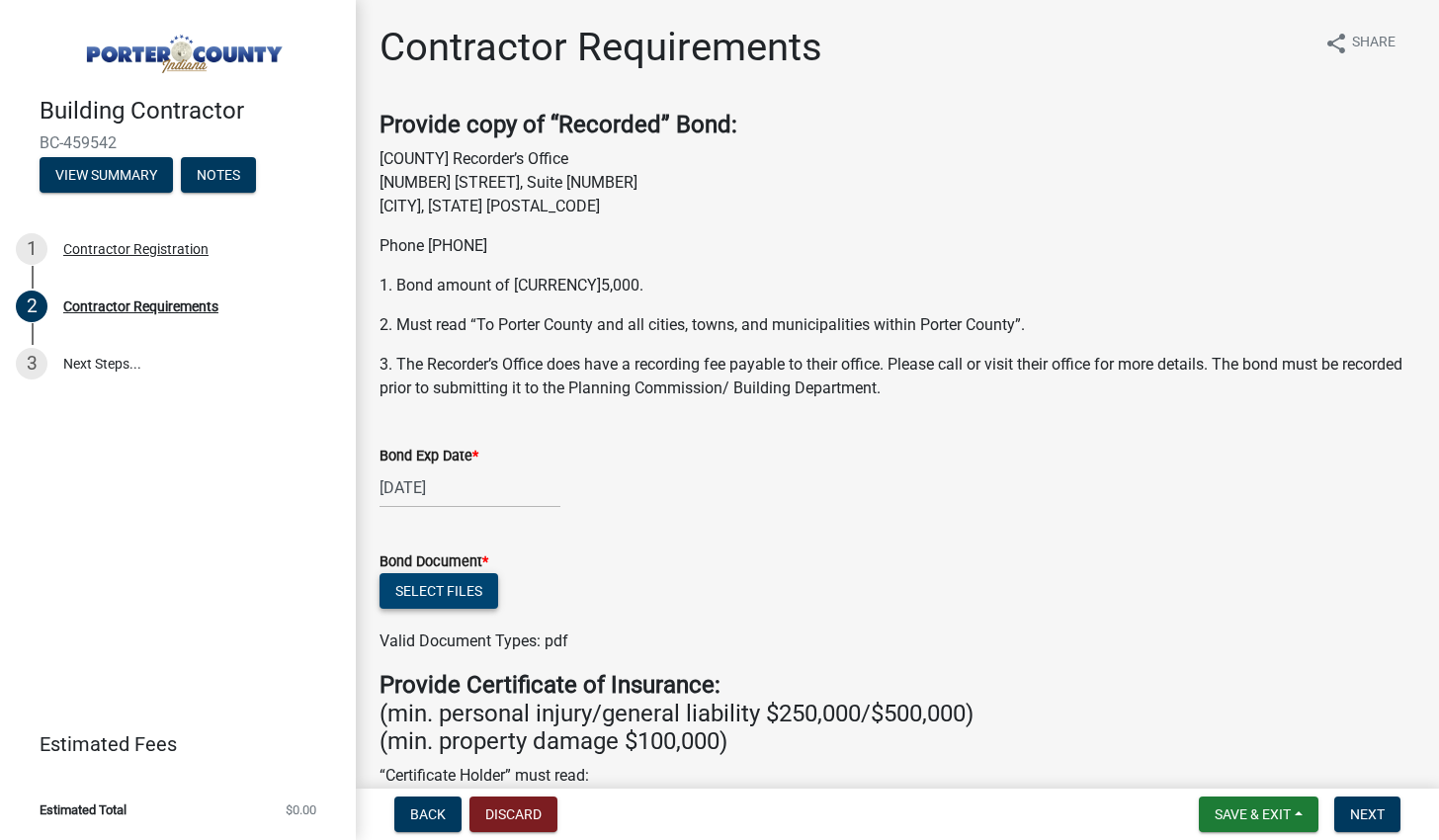 click on "Select files" 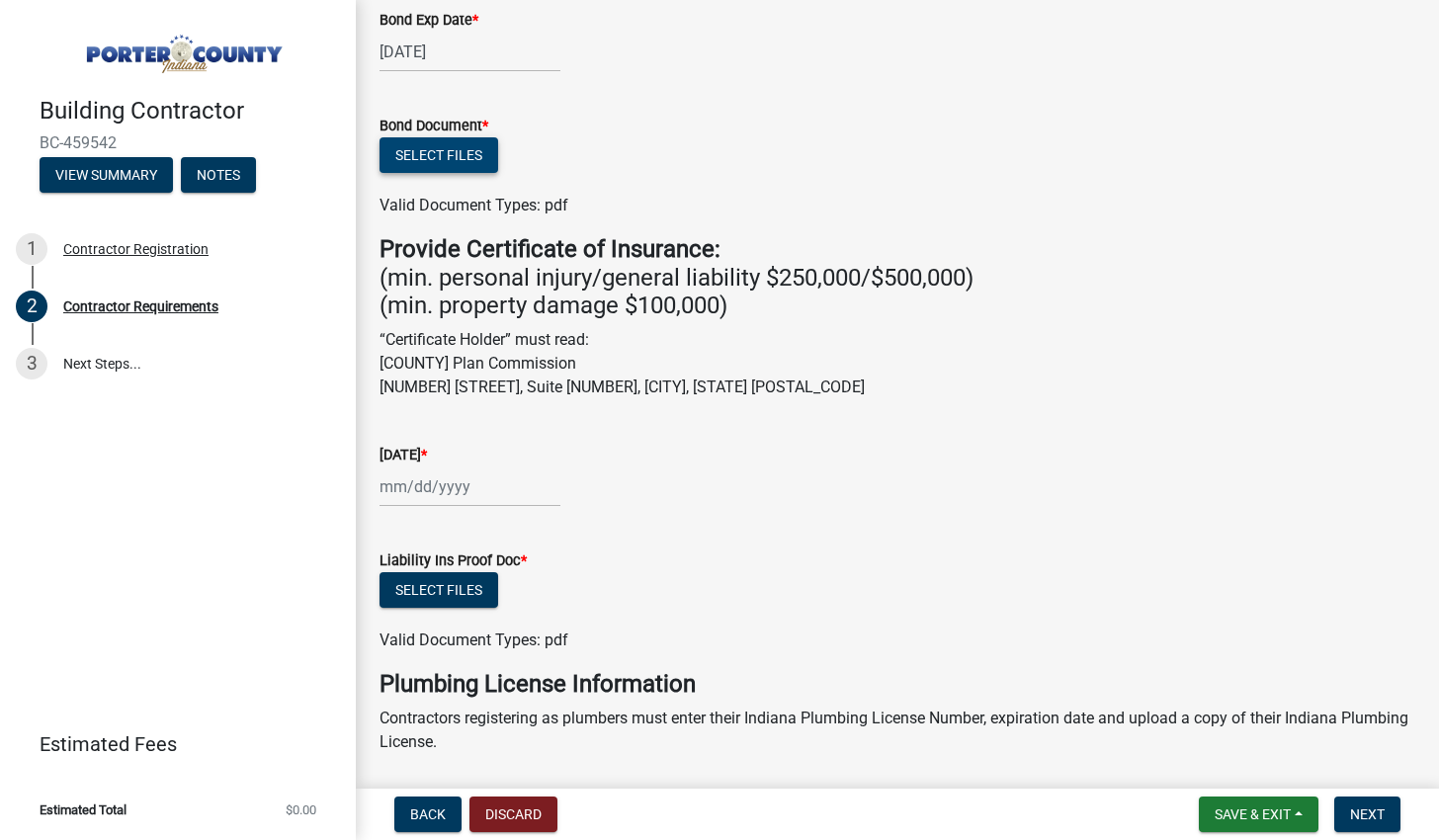 scroll, scrollTop: 482, scrollLeft: 0, axis: vertical 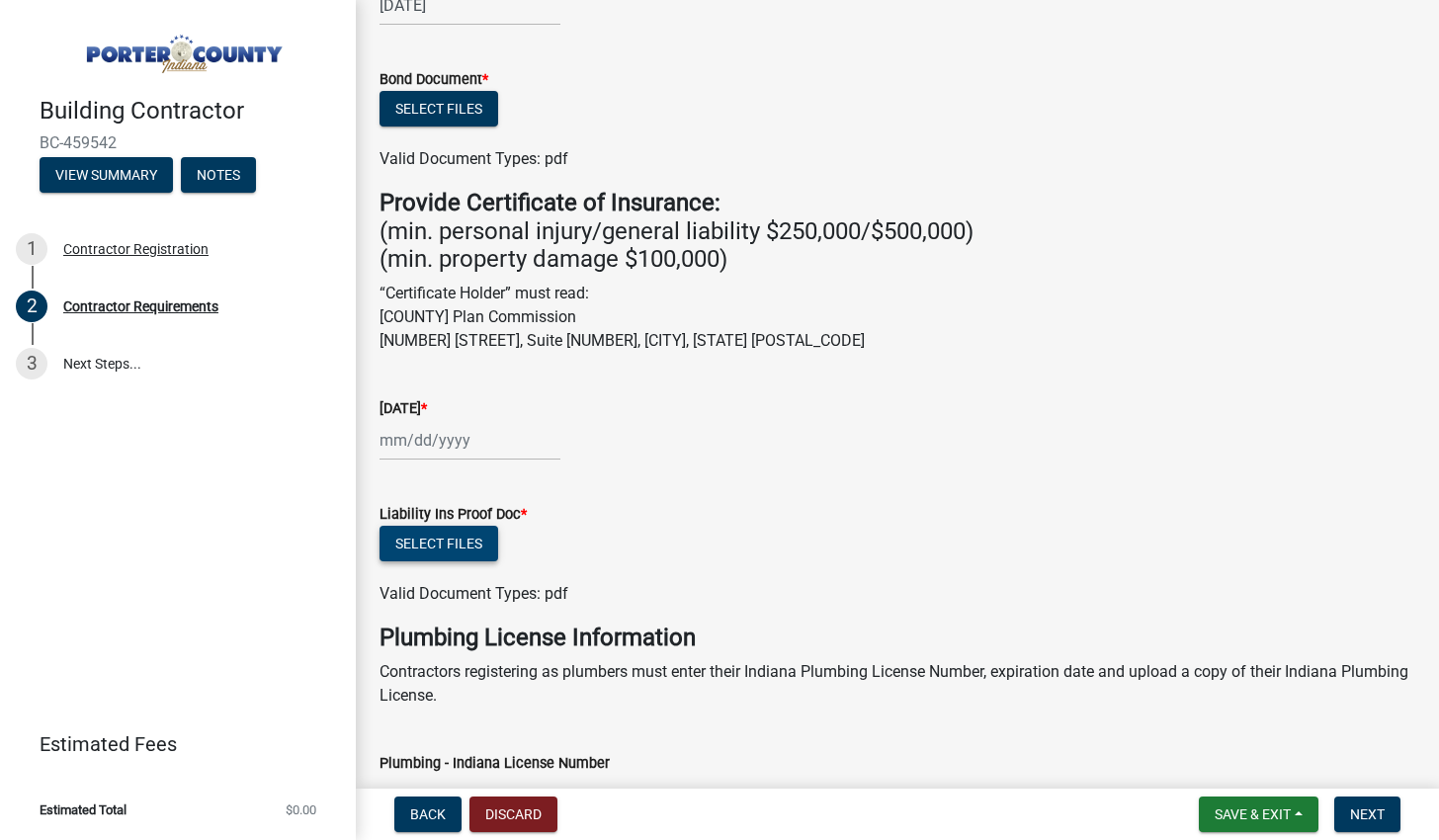 click on "Select files" 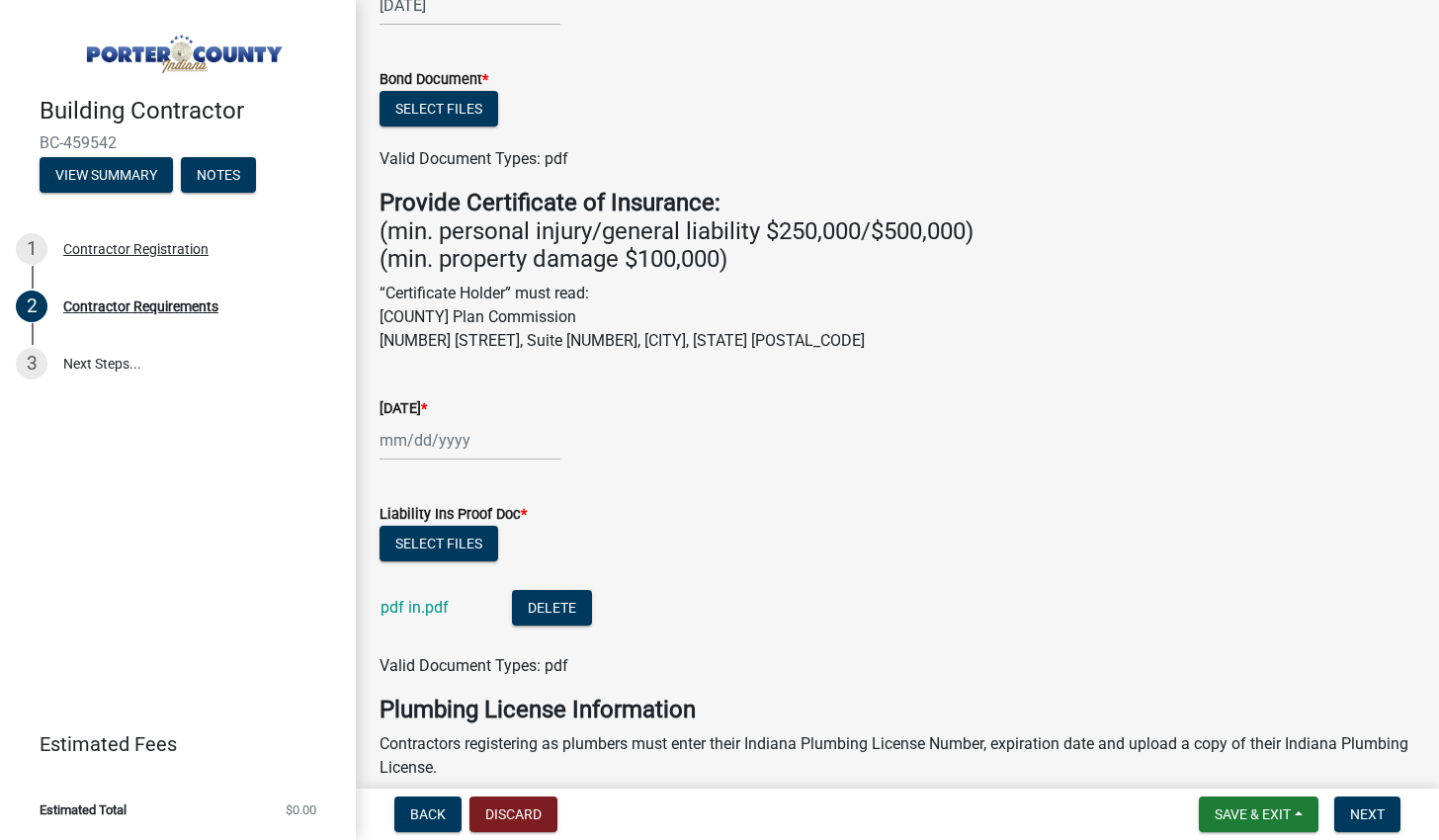 click on "pdf in.pdf" 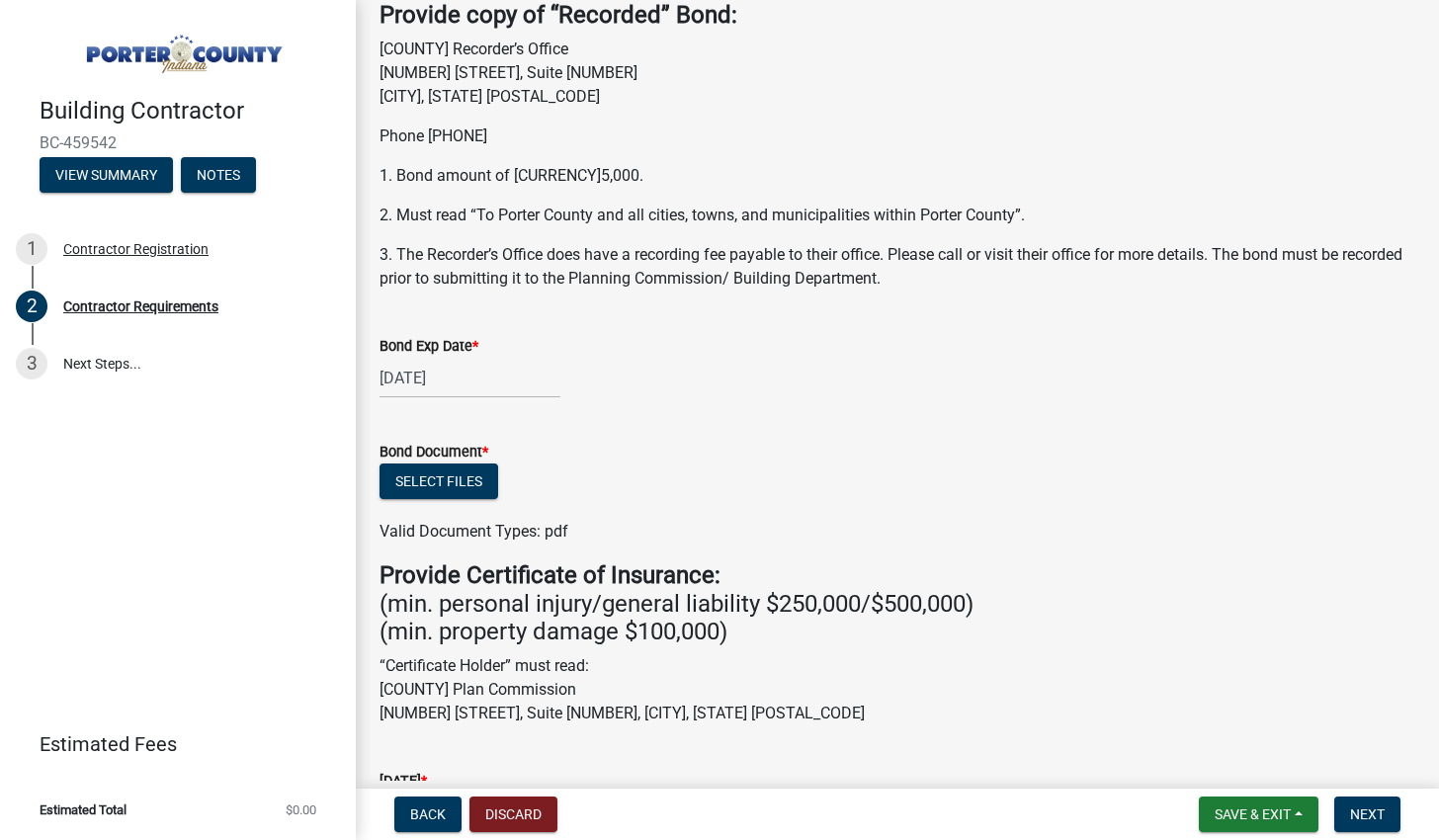 scroll, scrollTop: 115, scrollLeft: 0, axis: vertical 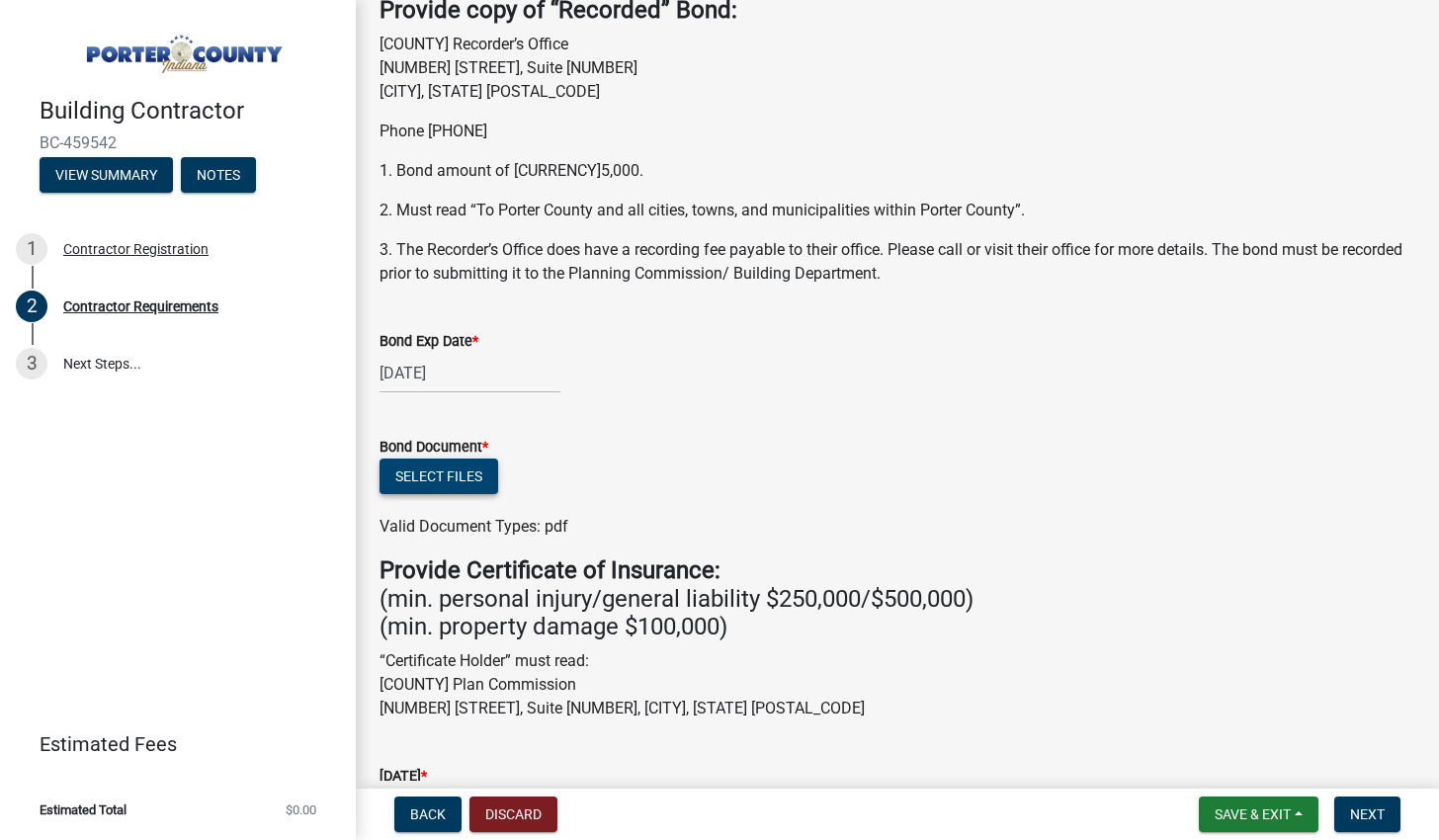 click on "Select files" 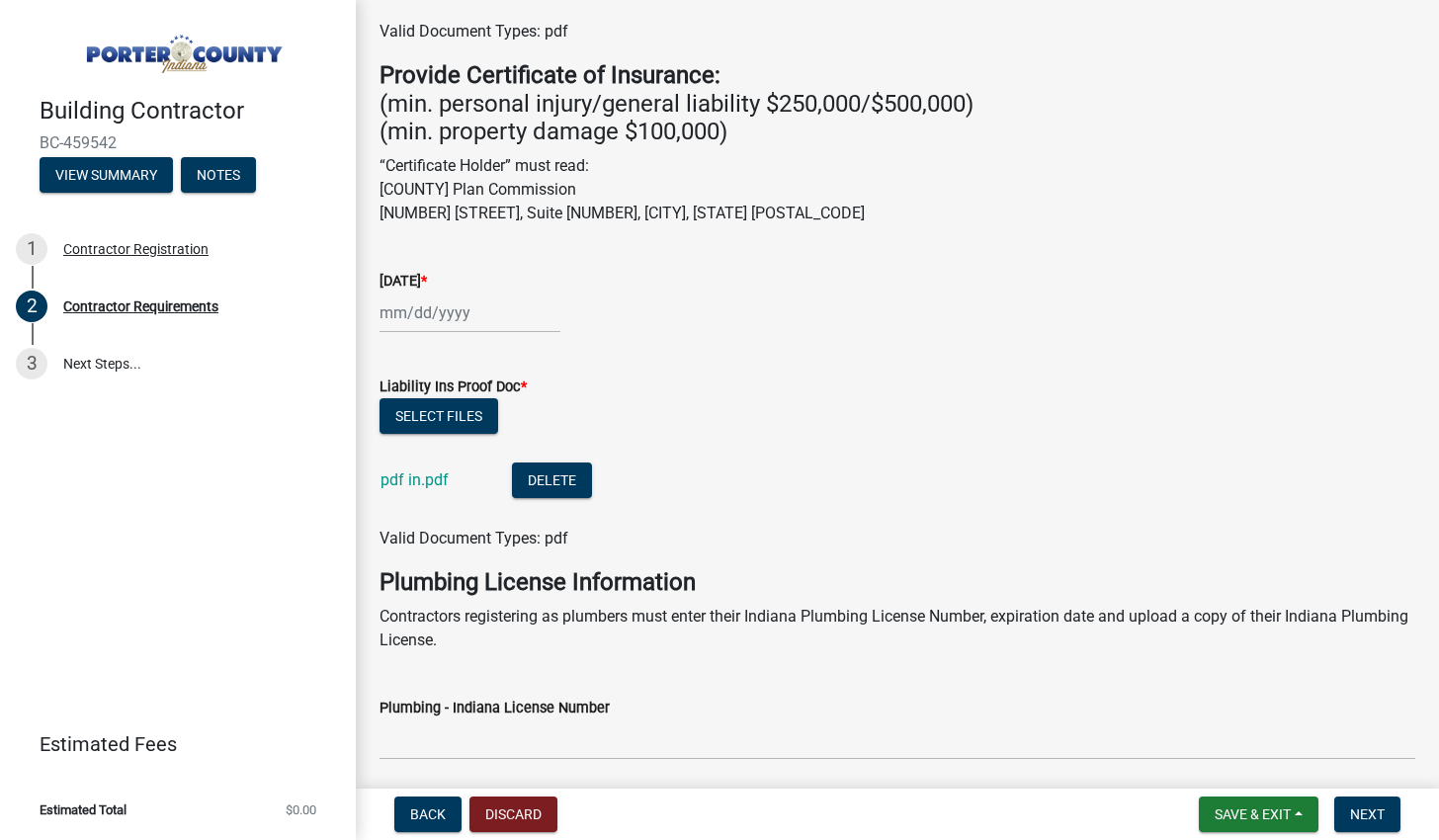 scroll, scrollTop: 679, scrollLeft: 0, axis: vertical 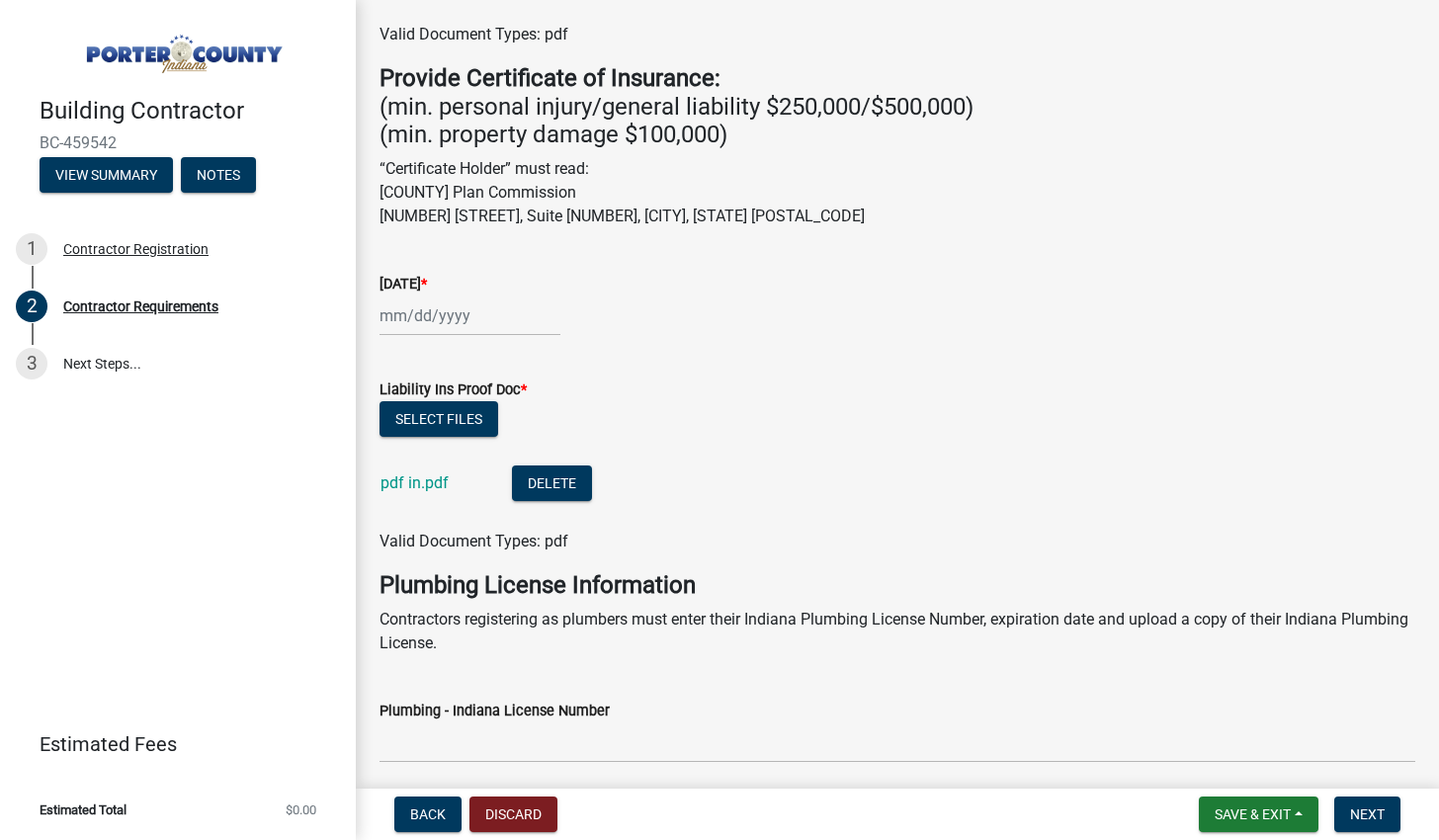 click on "pdf in.pdf" 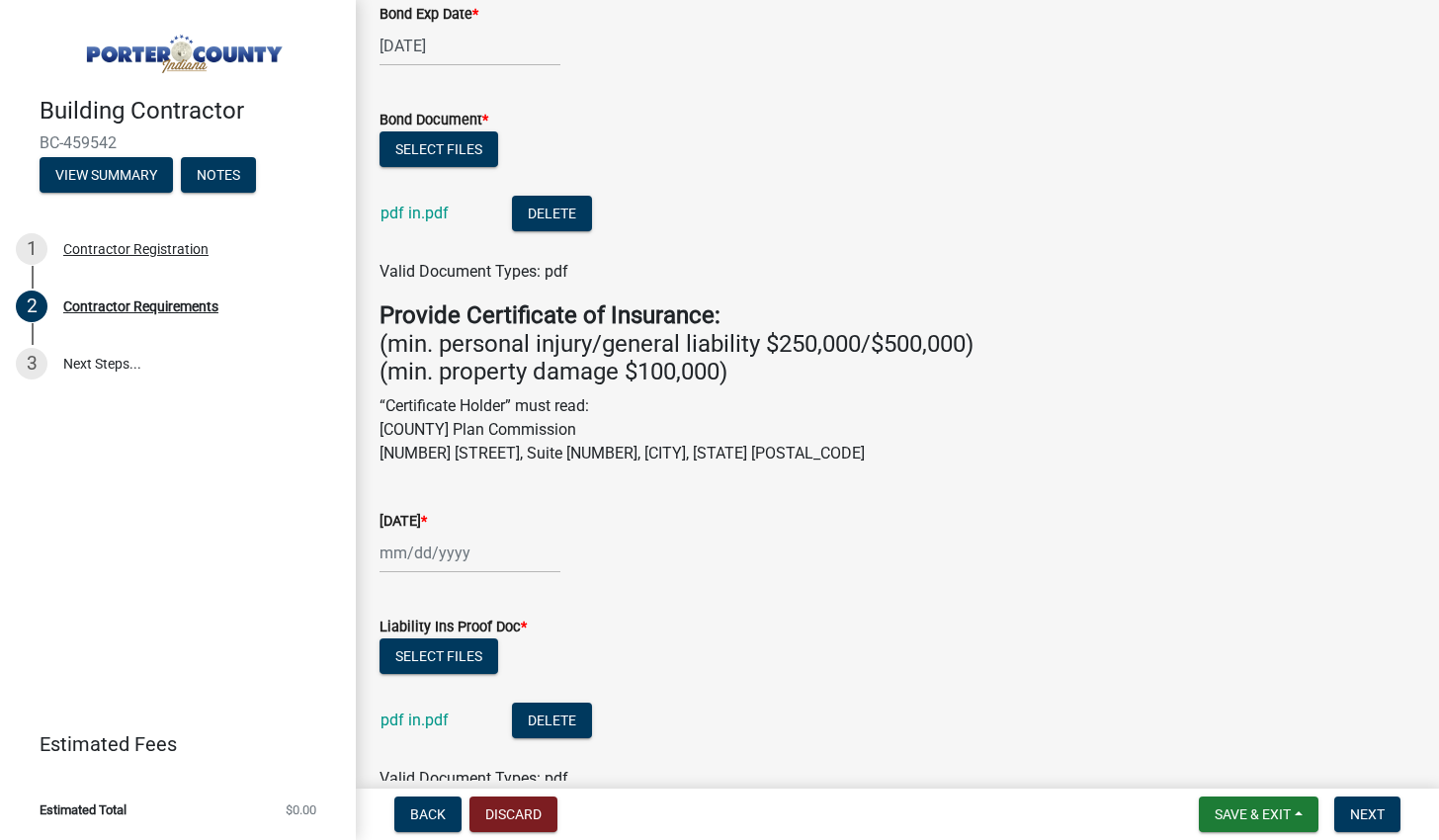 scroll, scrollTop: 0, scrollLeft: 0, axis: both 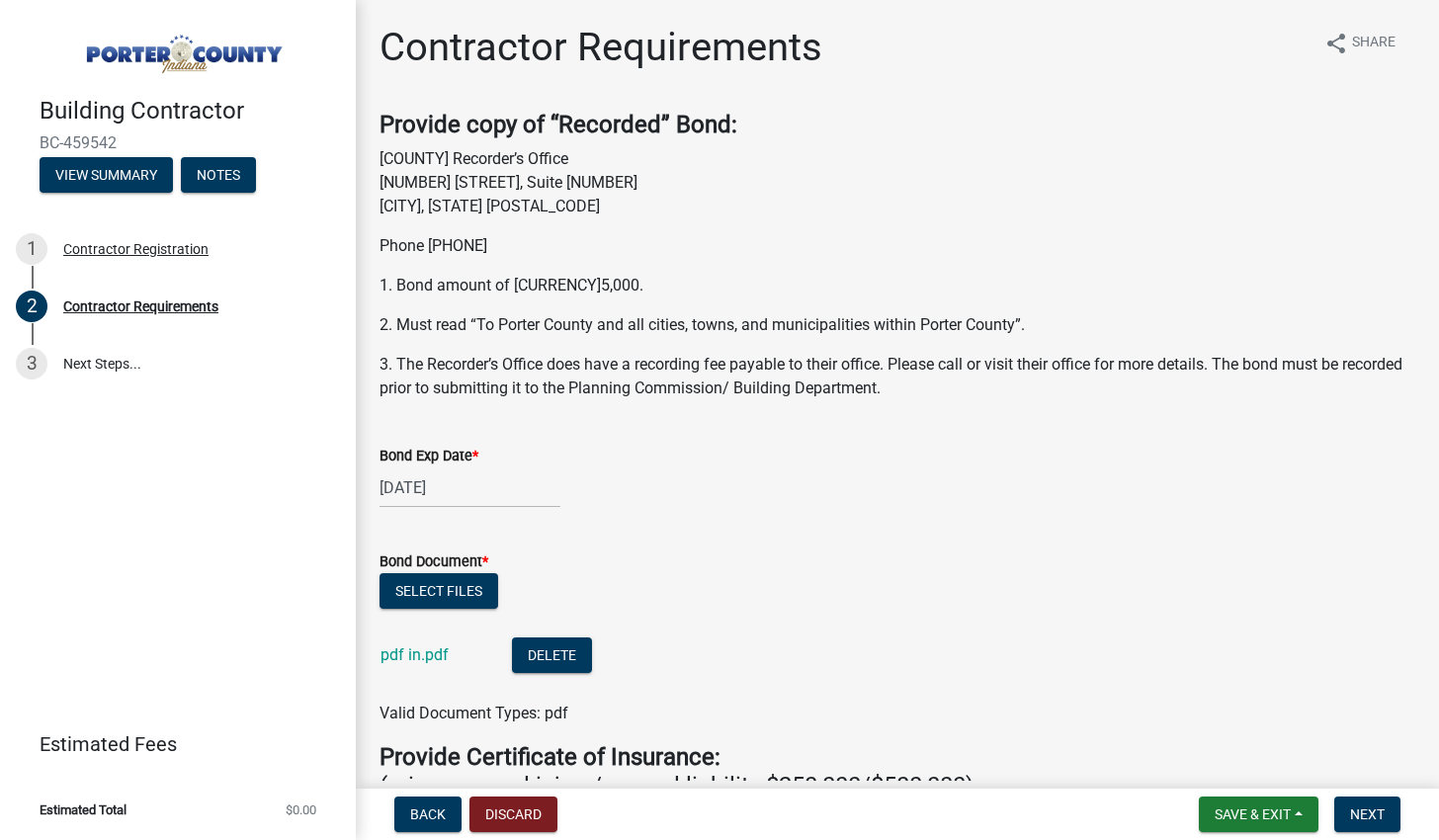 click at bounding box center [182, 48] 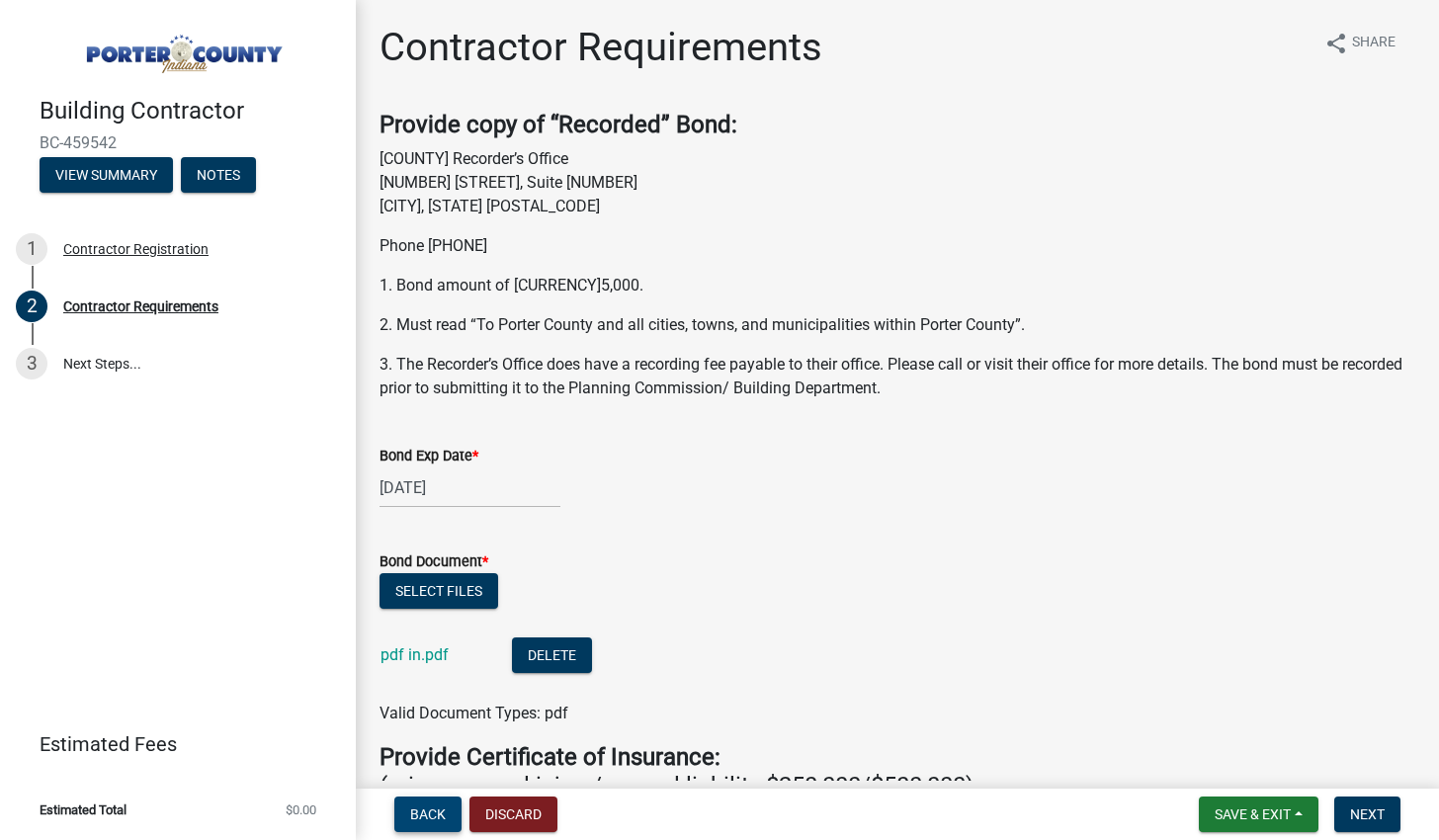 click on "Back" at bounding box center (428, 814) 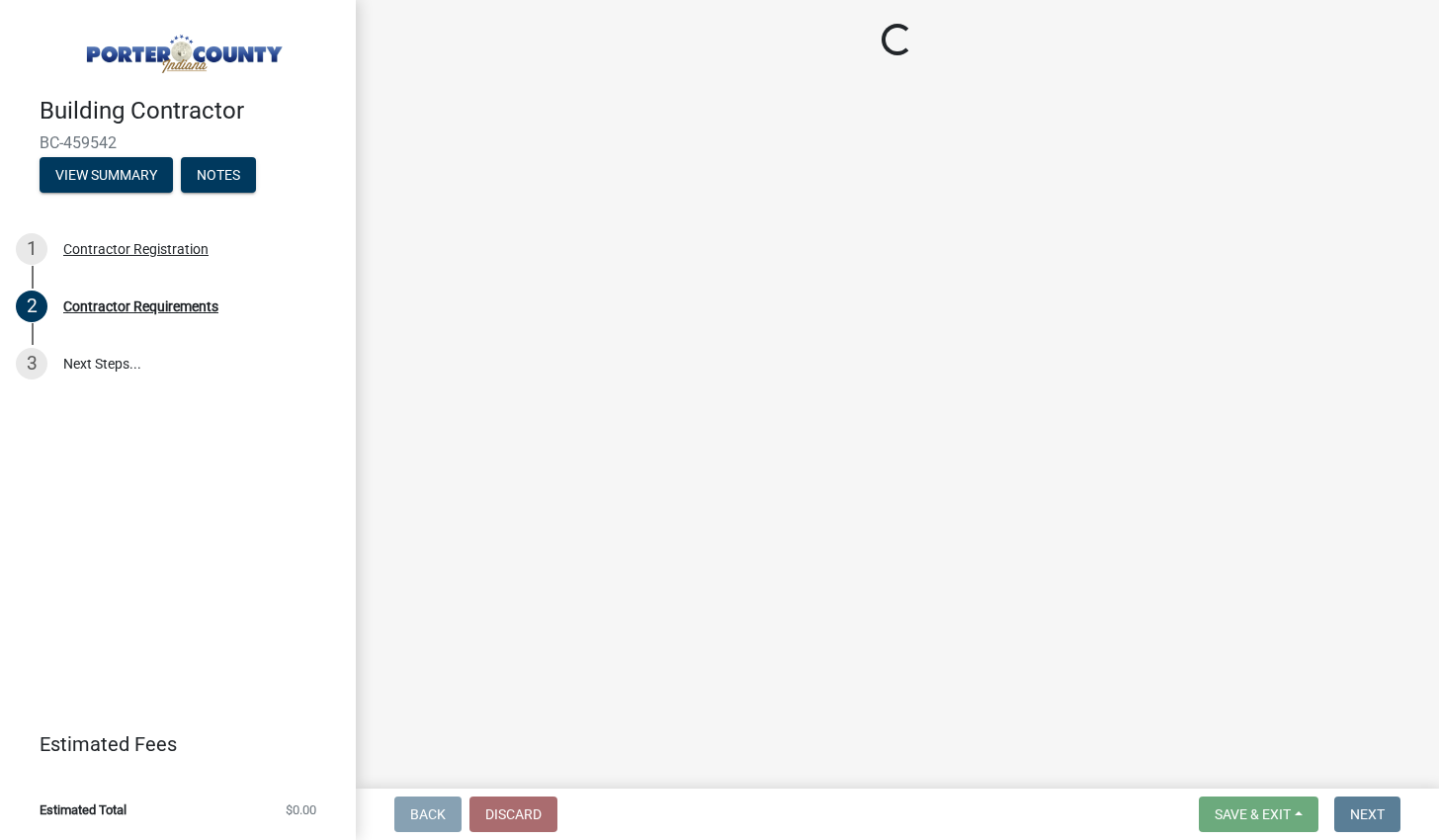 select on "IN" 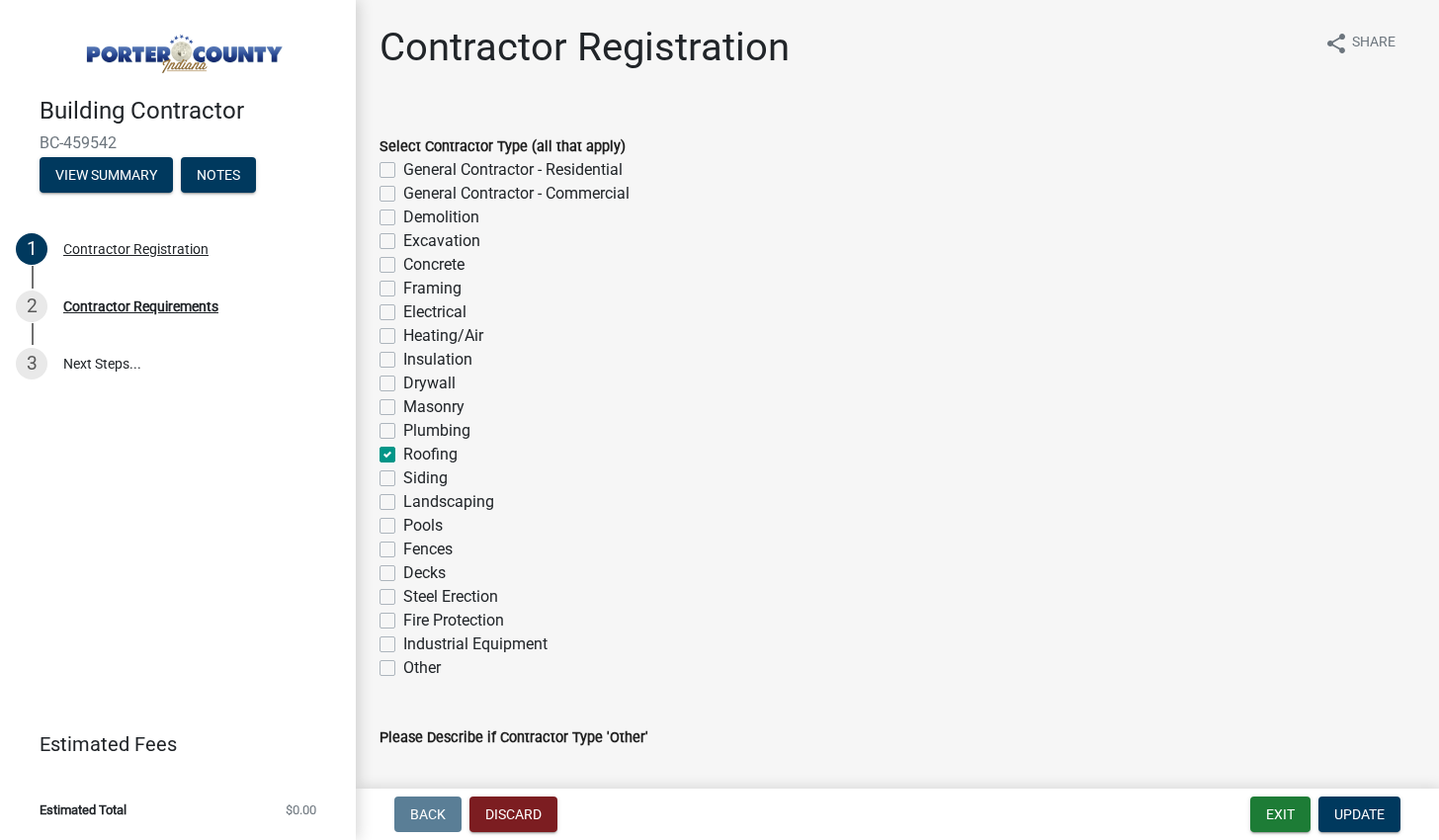 click at bounding box center (182, 48) 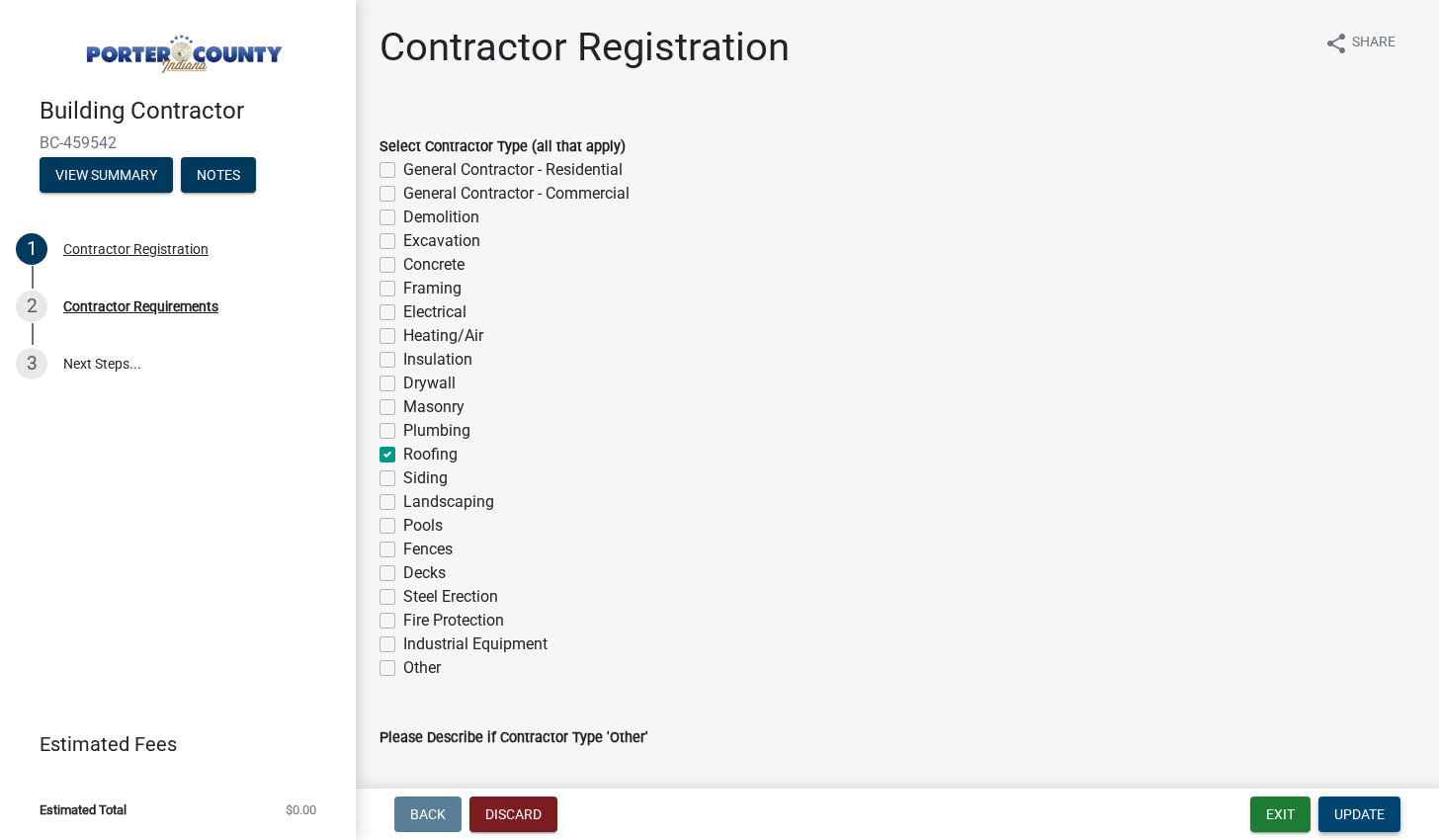 click on "Update" at bounding box center [1359, 814] 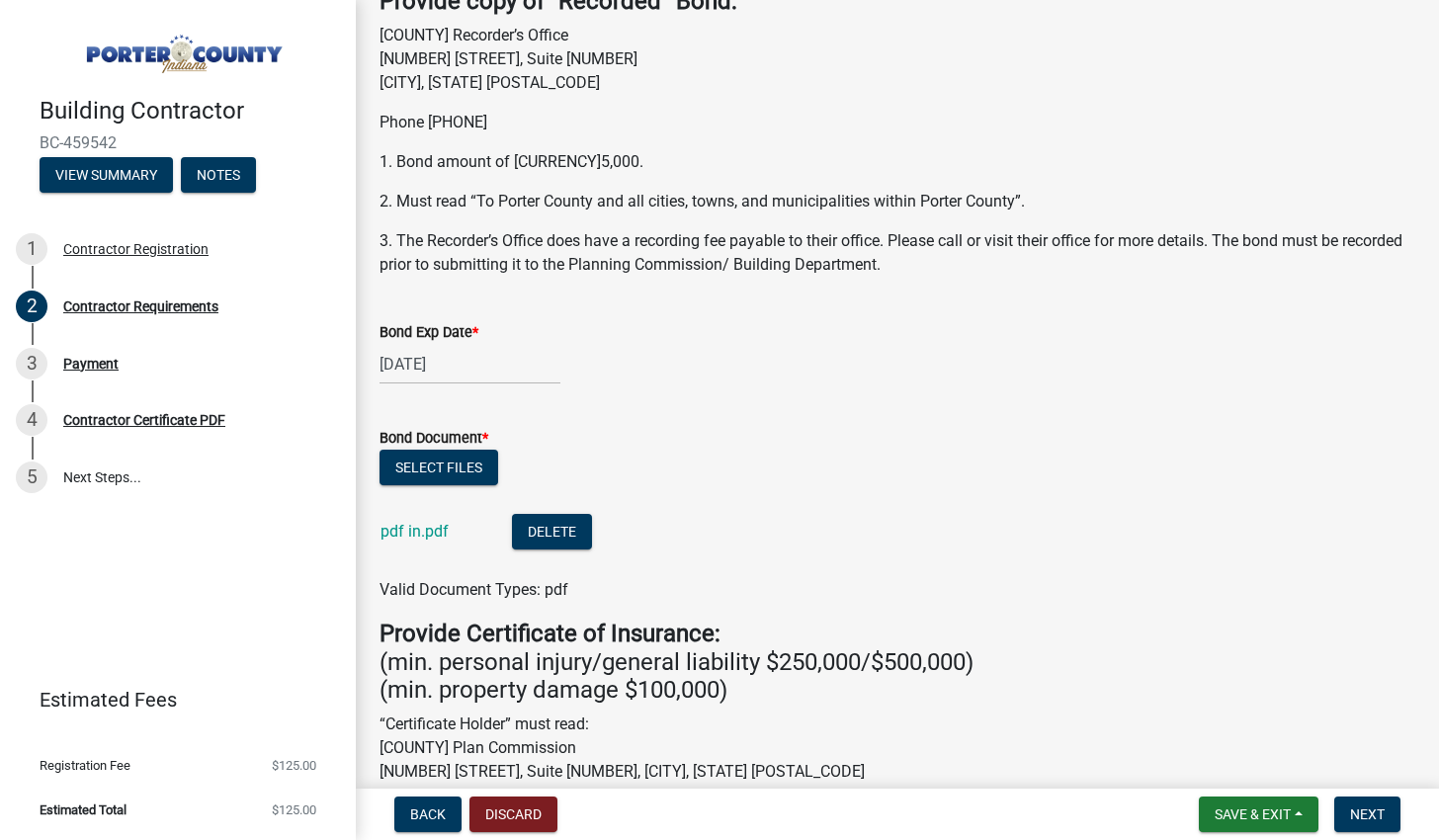 scroll, scrollTop: 0, scrollLeft: 0, axis: both 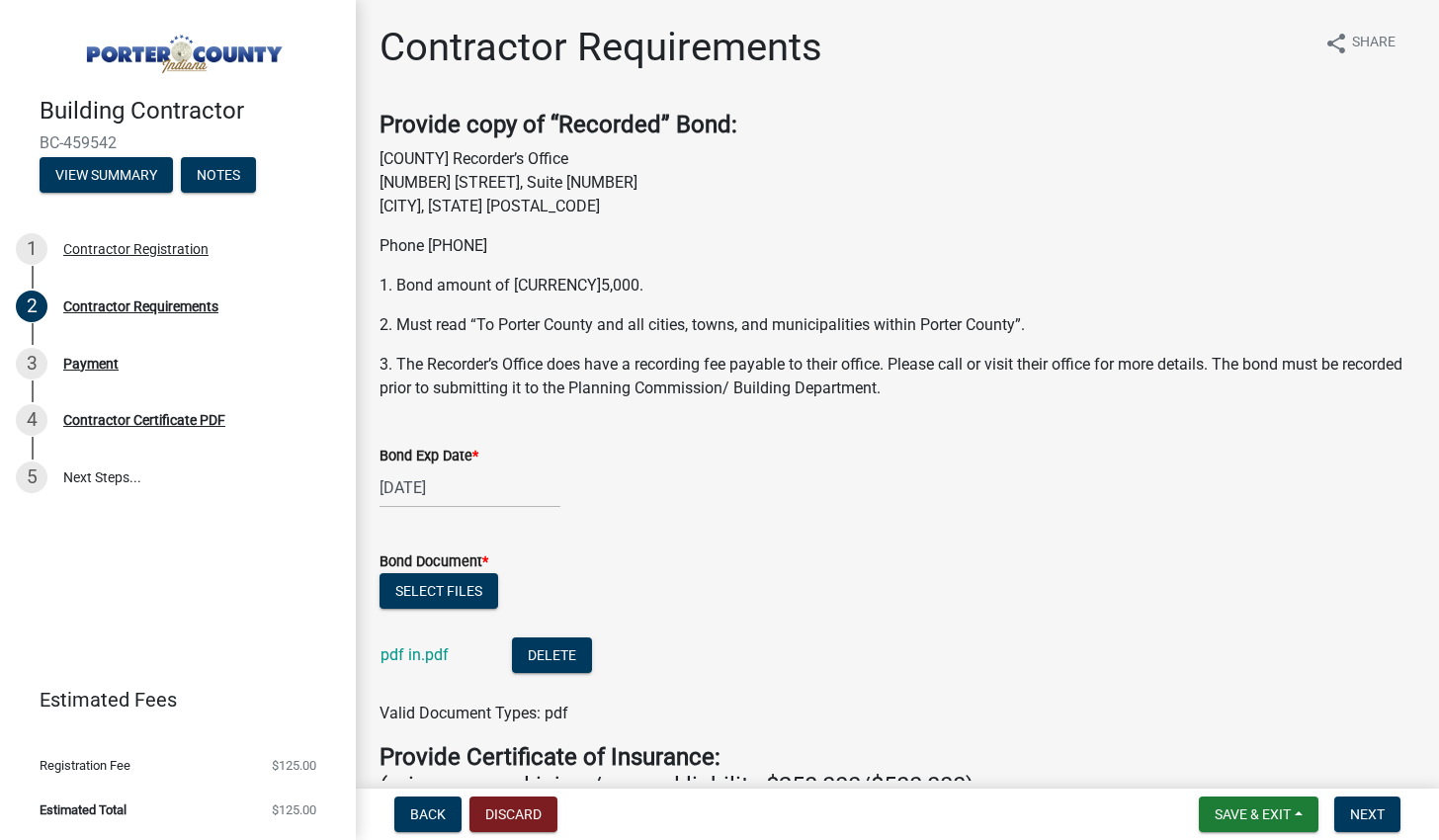 click on "Valid Document Types: pdf" 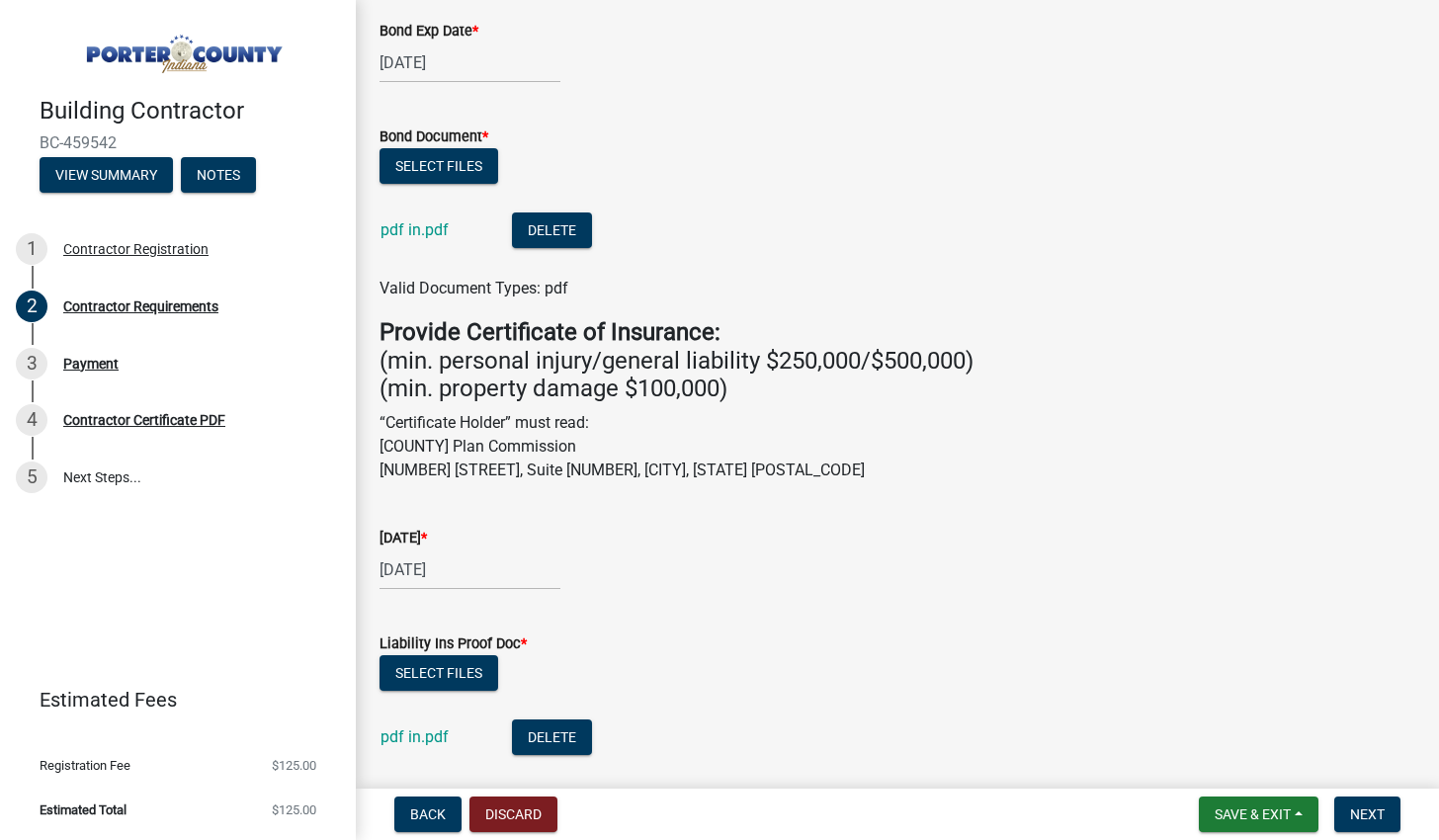 scroll, scrollTop: 524, scrollLeft: 0, axis: vertical 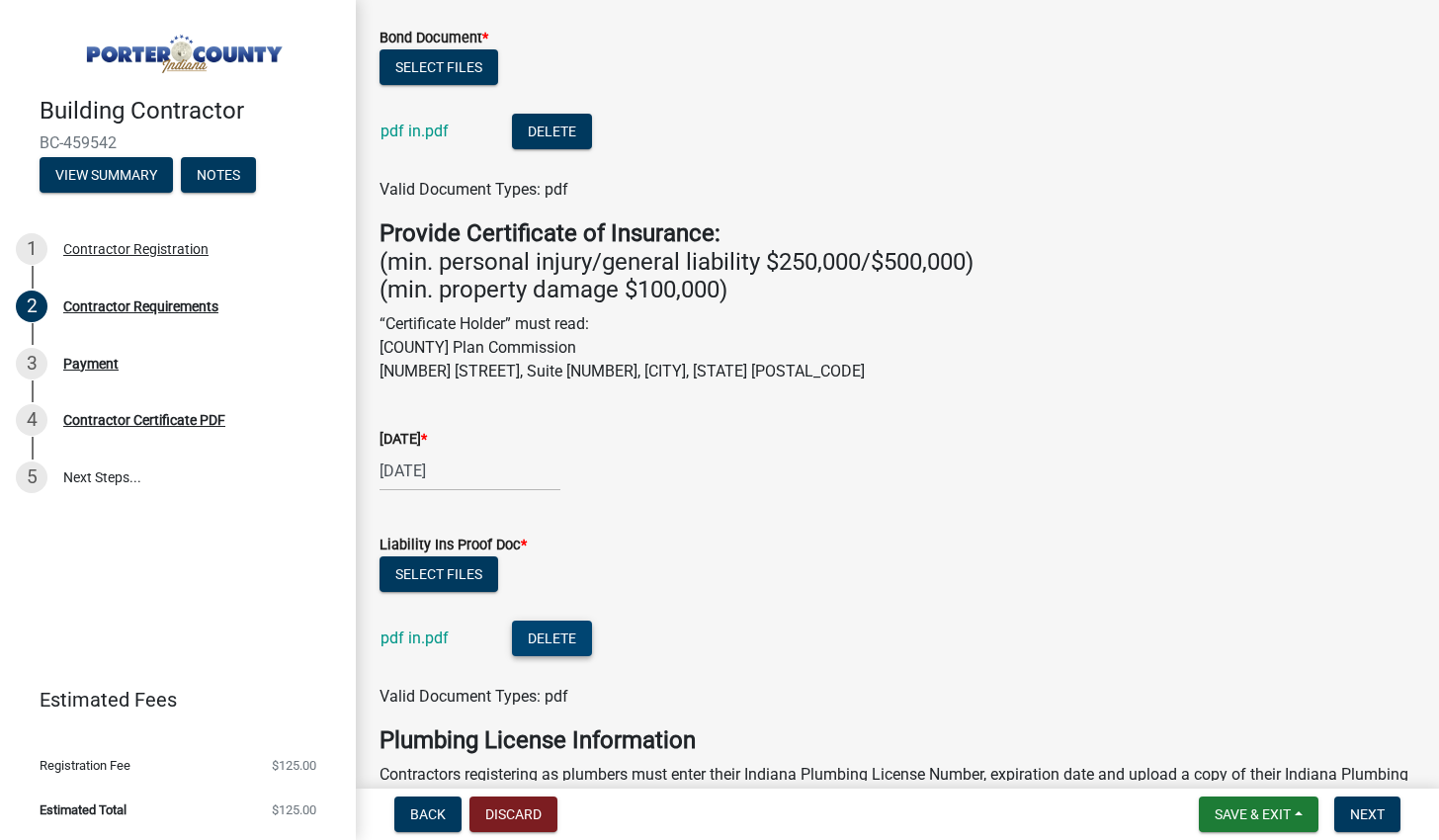 click on "Delete" at bounding box center (551, 638) 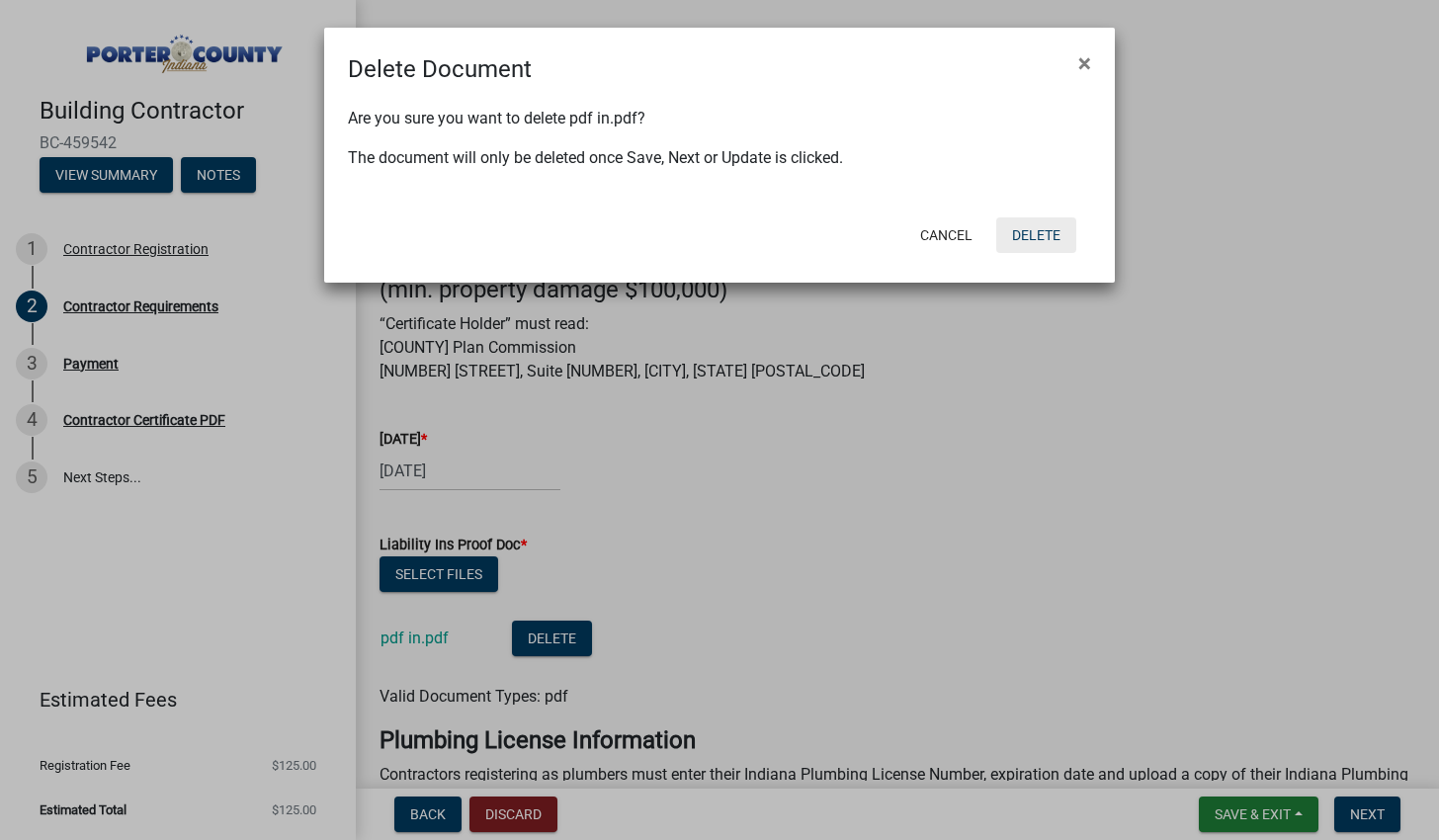 click on "Delete" 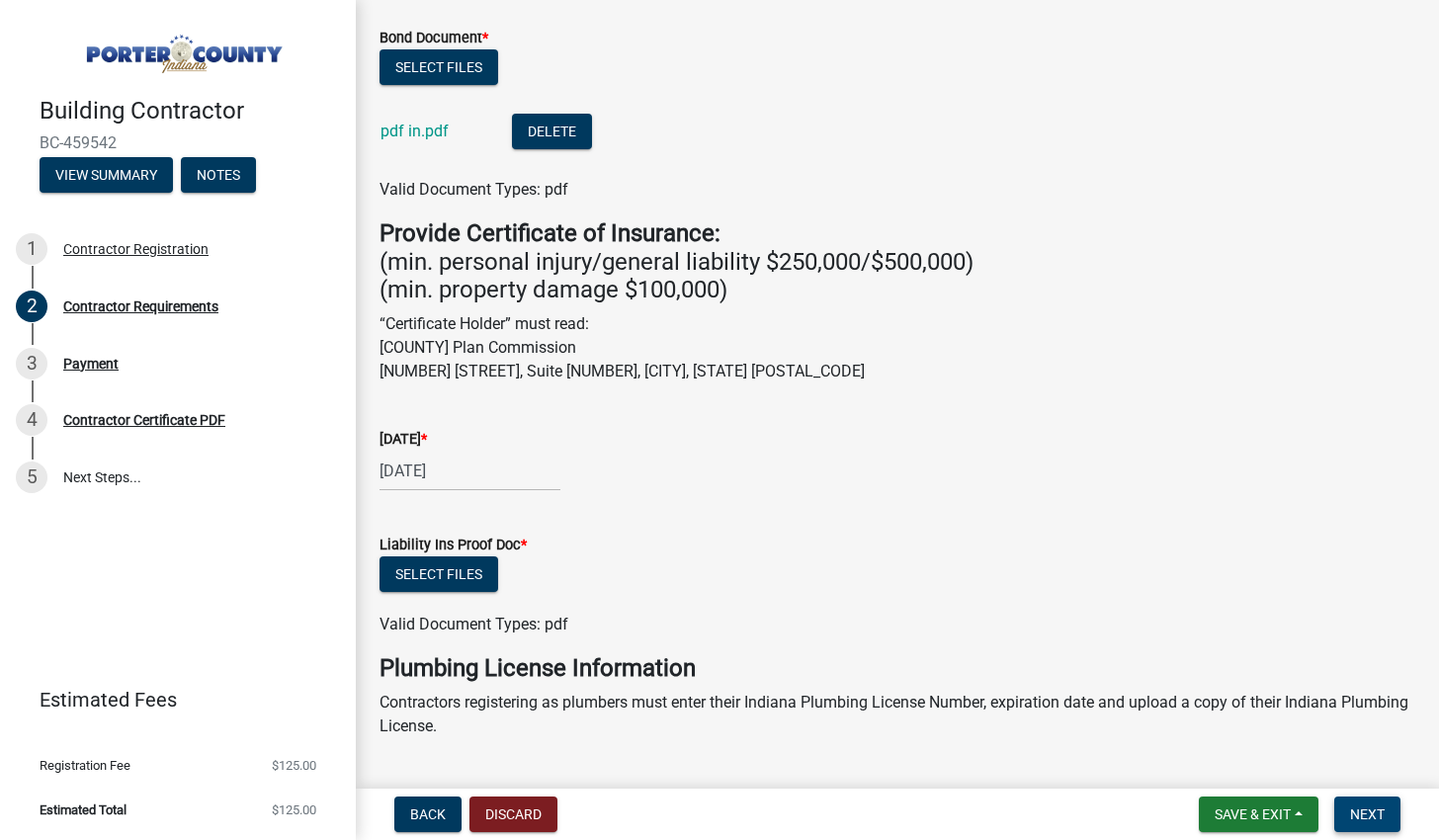 click on "Next" at bounding box center (1367, 814) 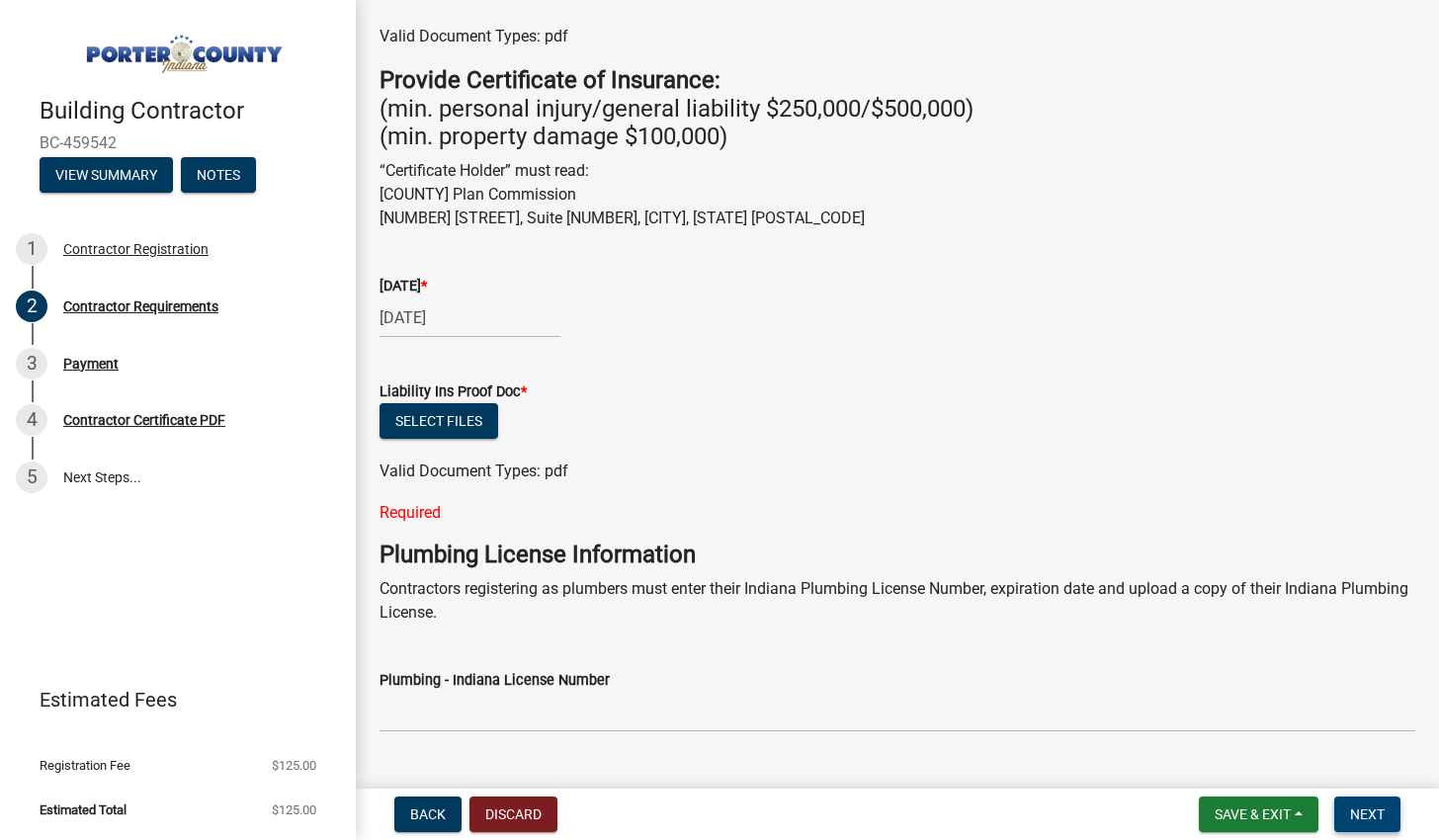 scroll, scrollTop: 662, scrollLeft: 0, axis: vertical 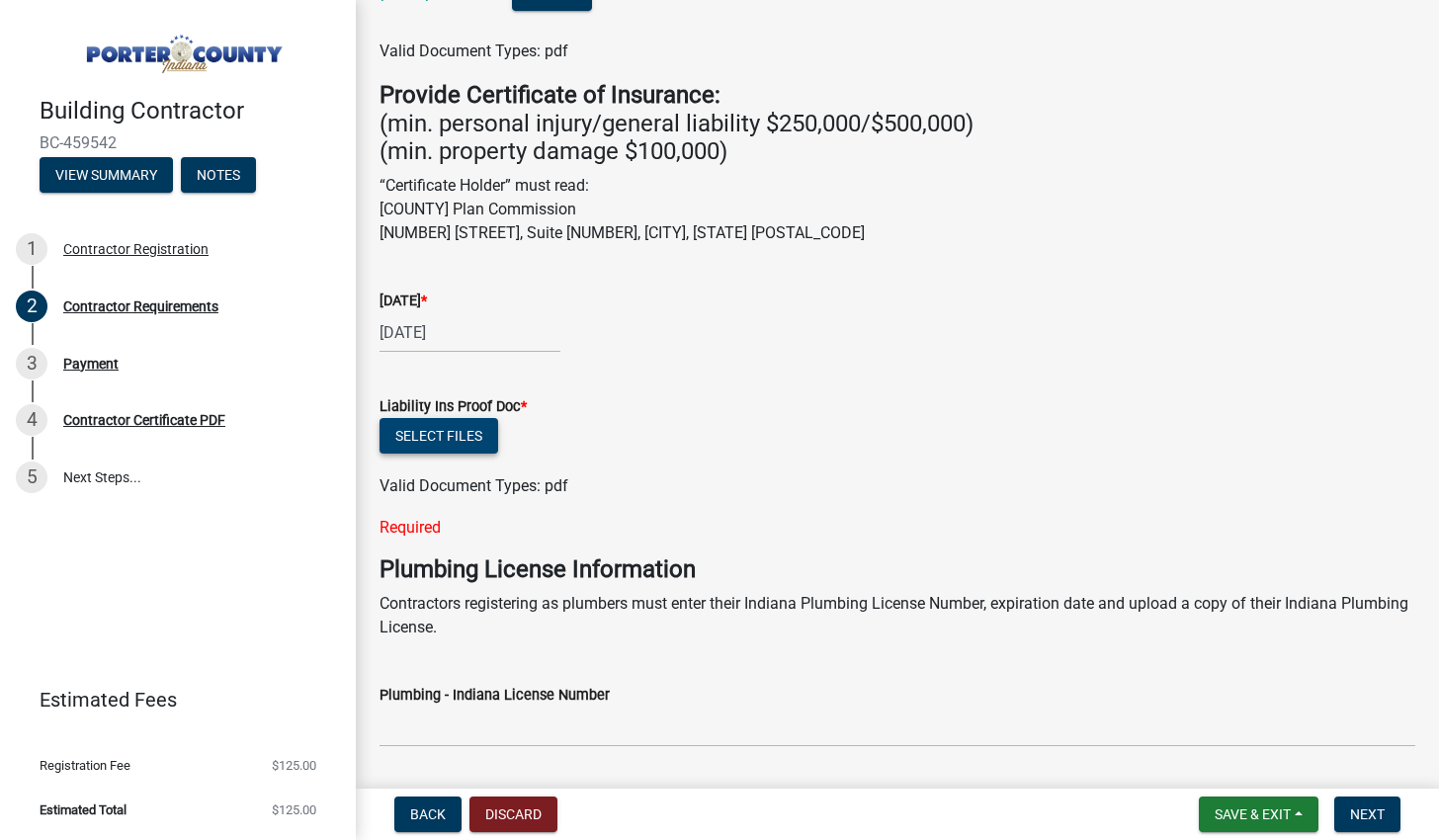 click on "Select files" 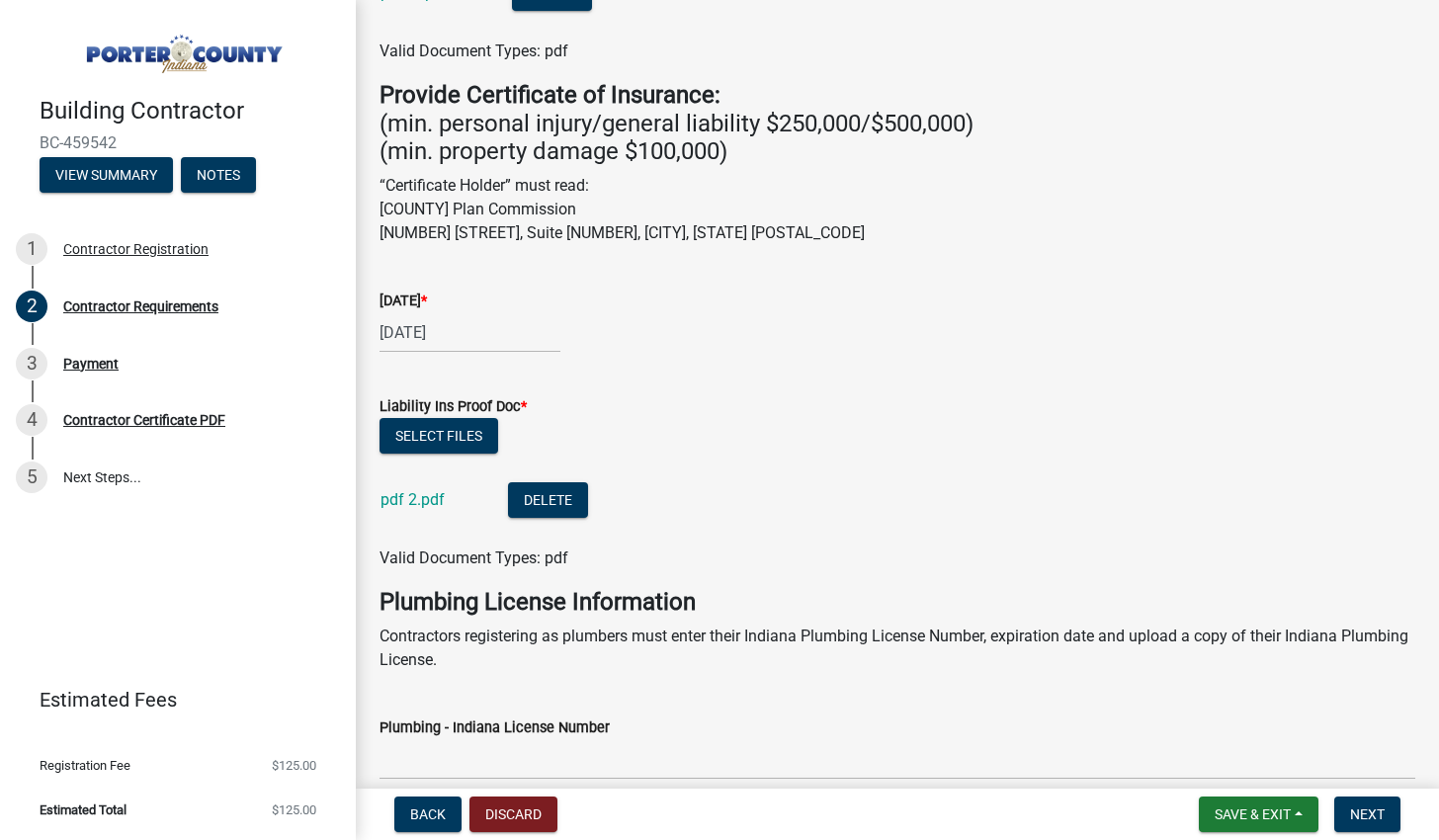 click on "pdf 2.pdf" 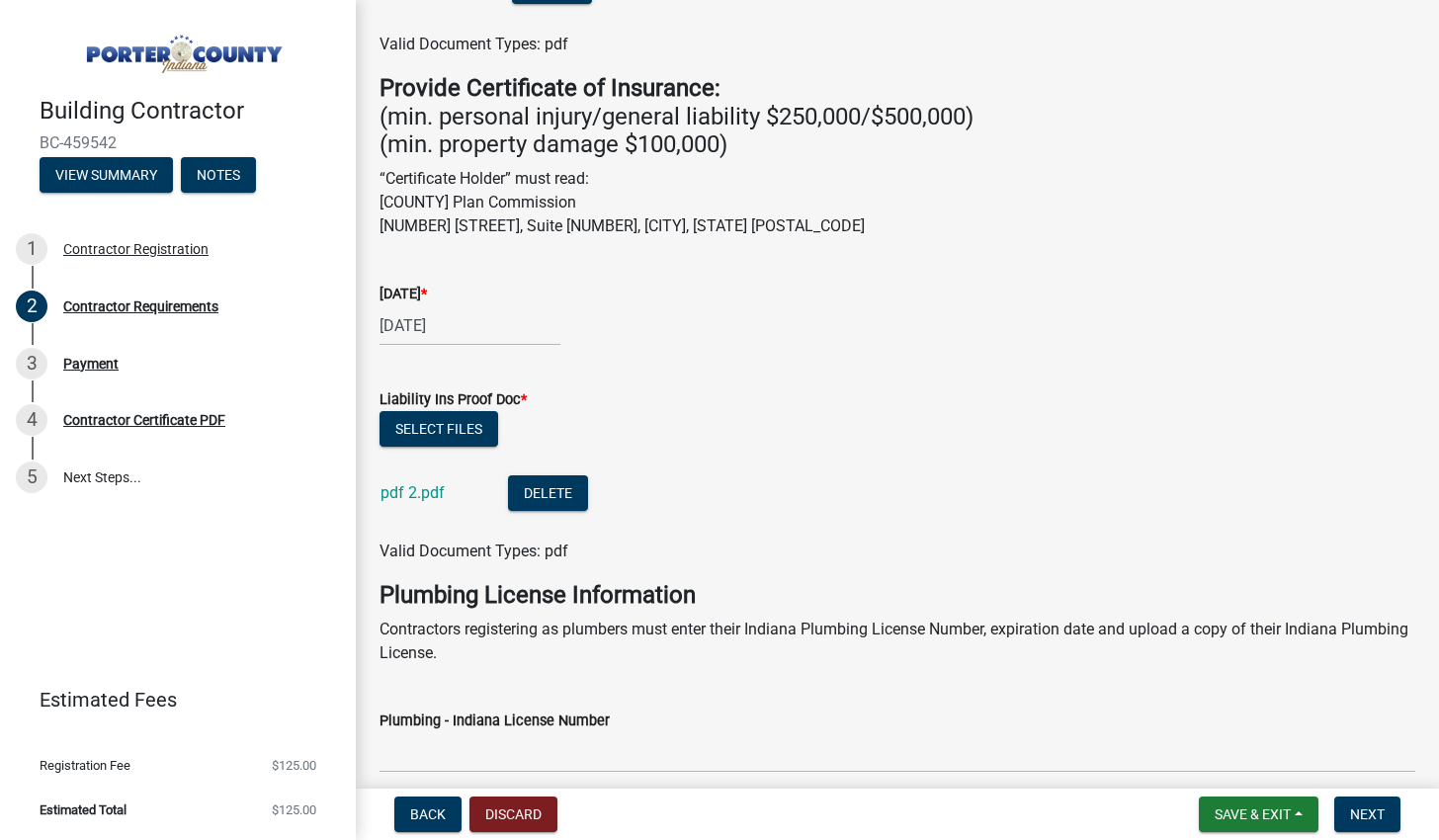 scroll, scrollTop: 1008, scrollLeft: 0, axis: vertical 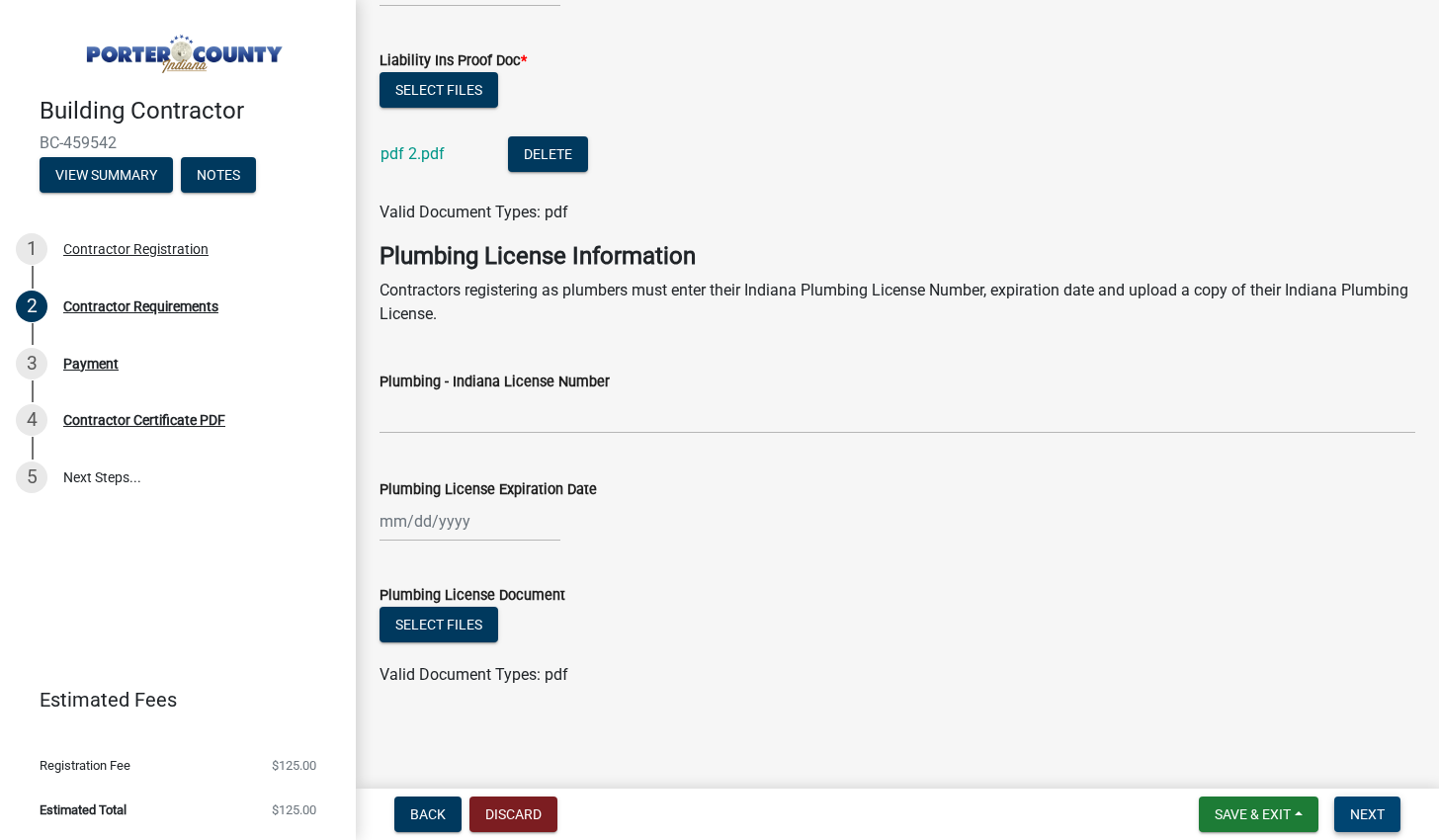 click on "Next" at bounding box center (1367, 814) 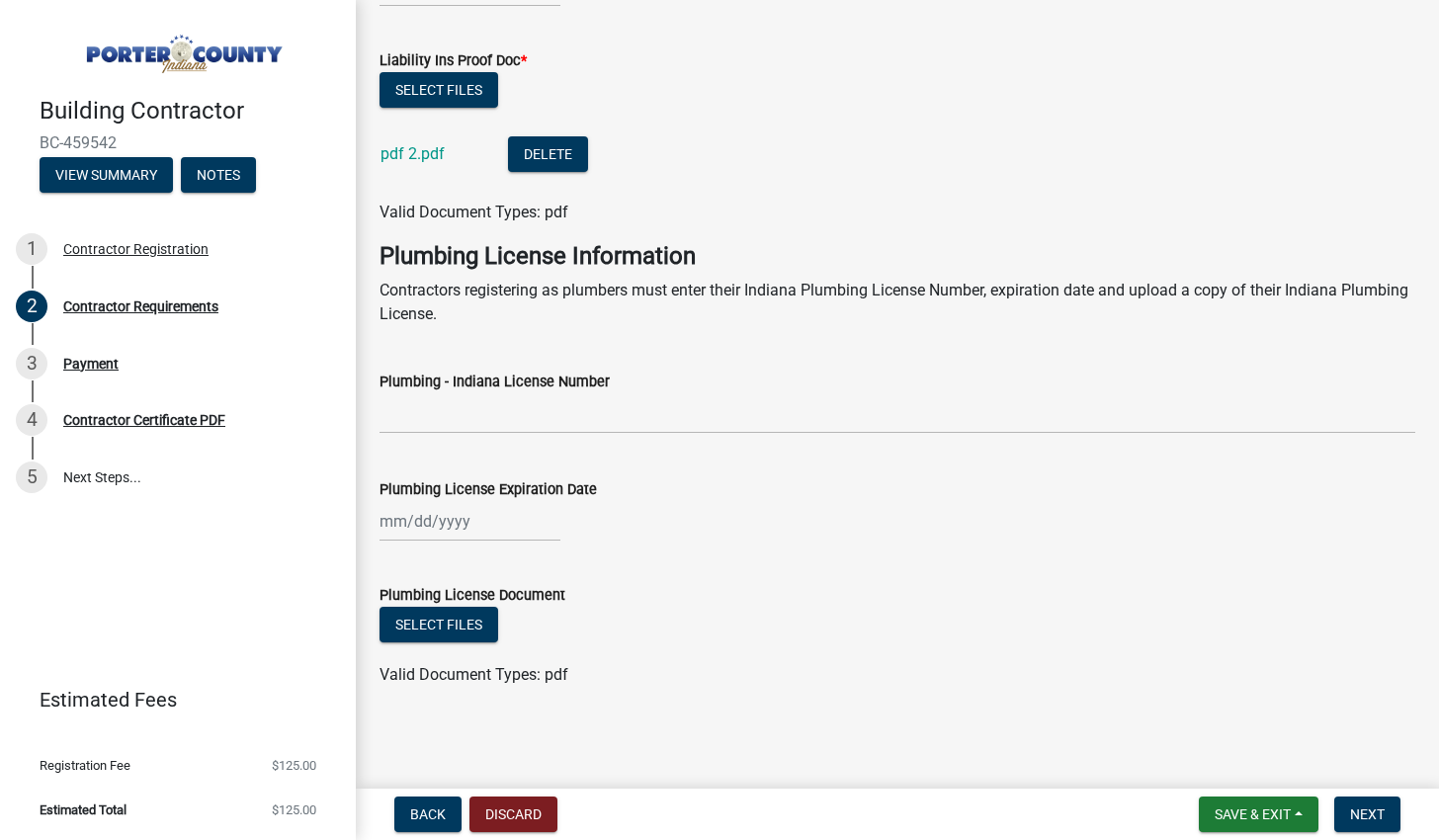 scroll, scrollTop: 0, scrollLeft: 0, axis: both 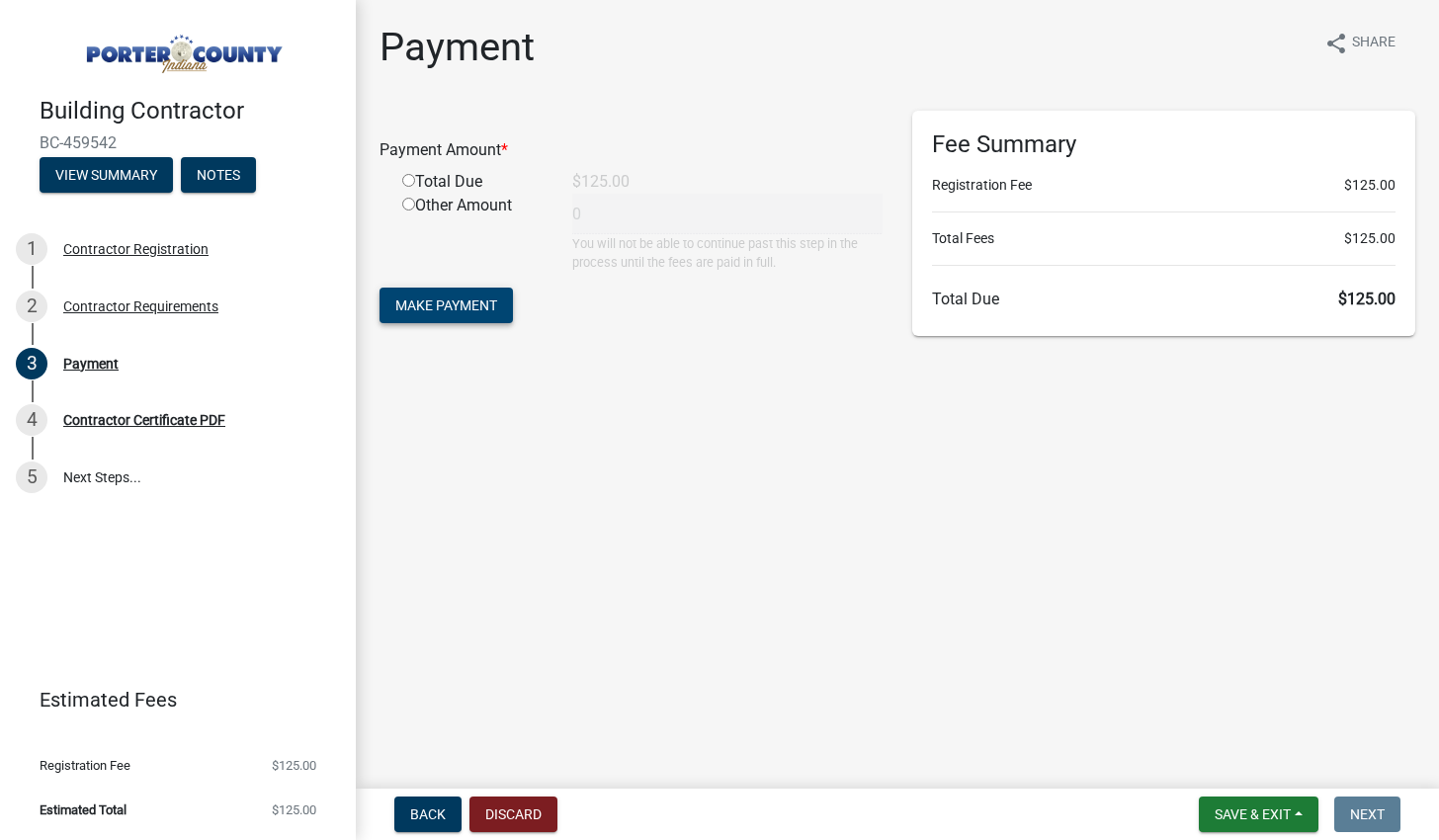 click on "Make Payment" 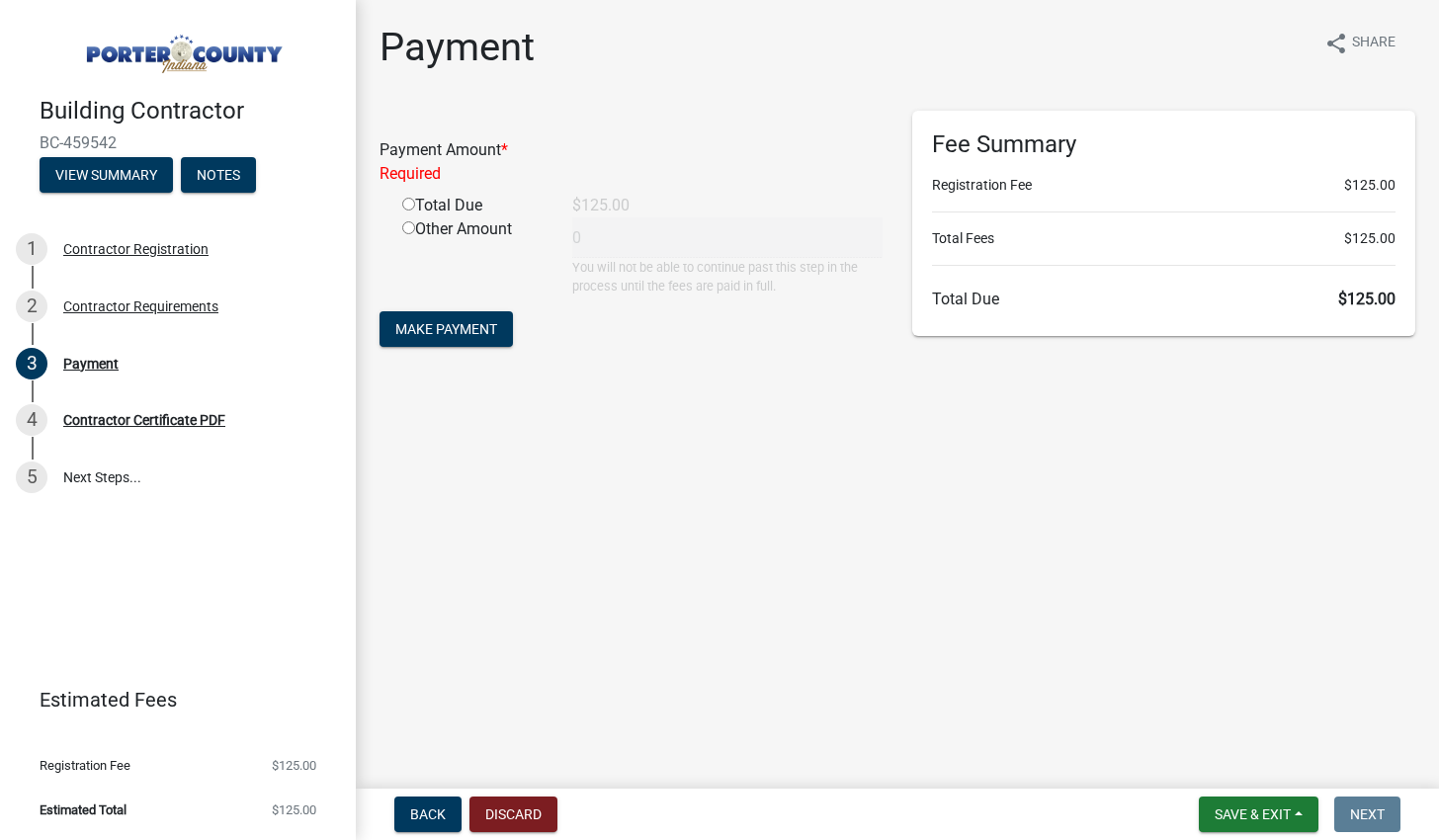 click on "Total Due" 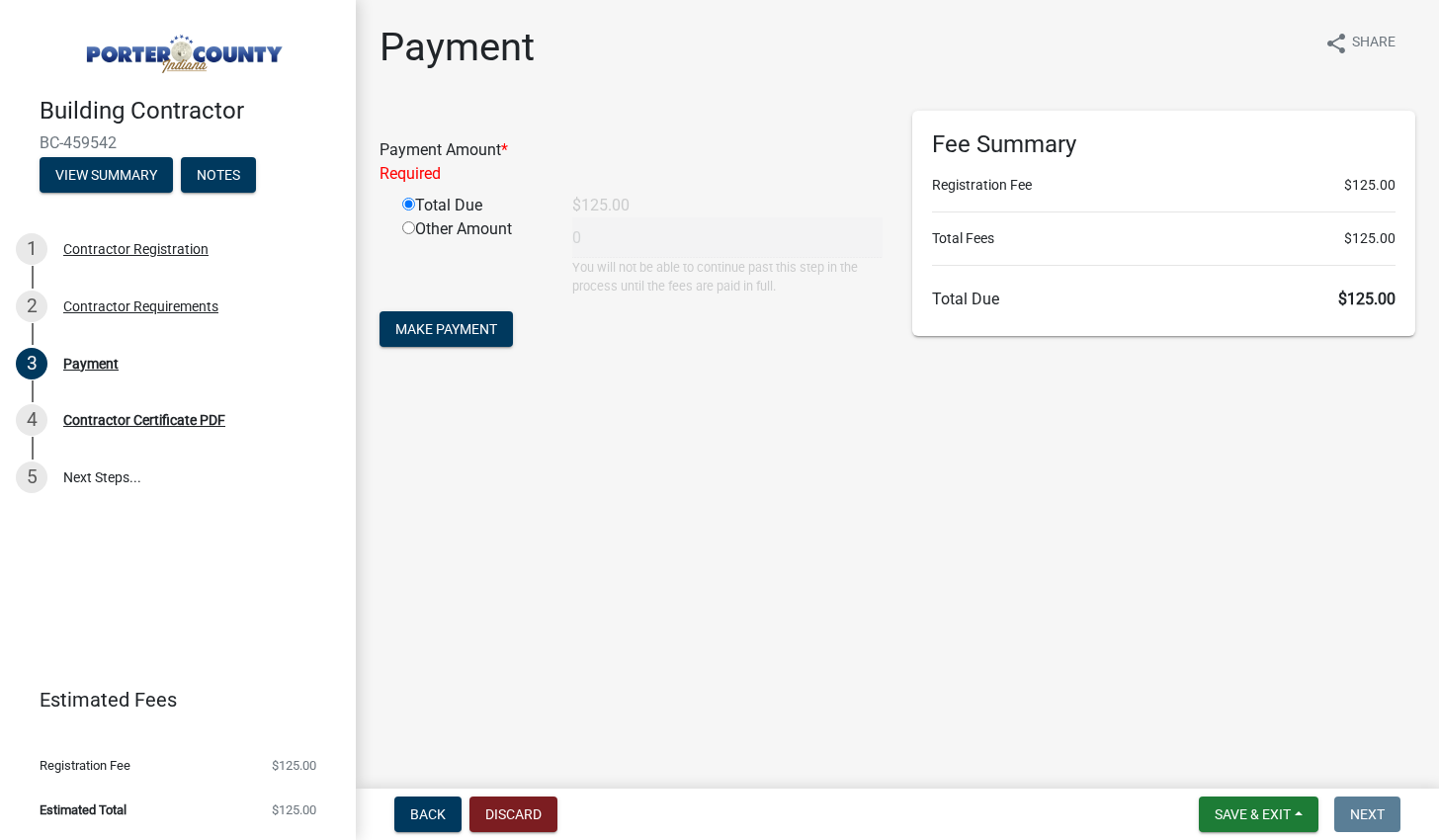 type on "125" 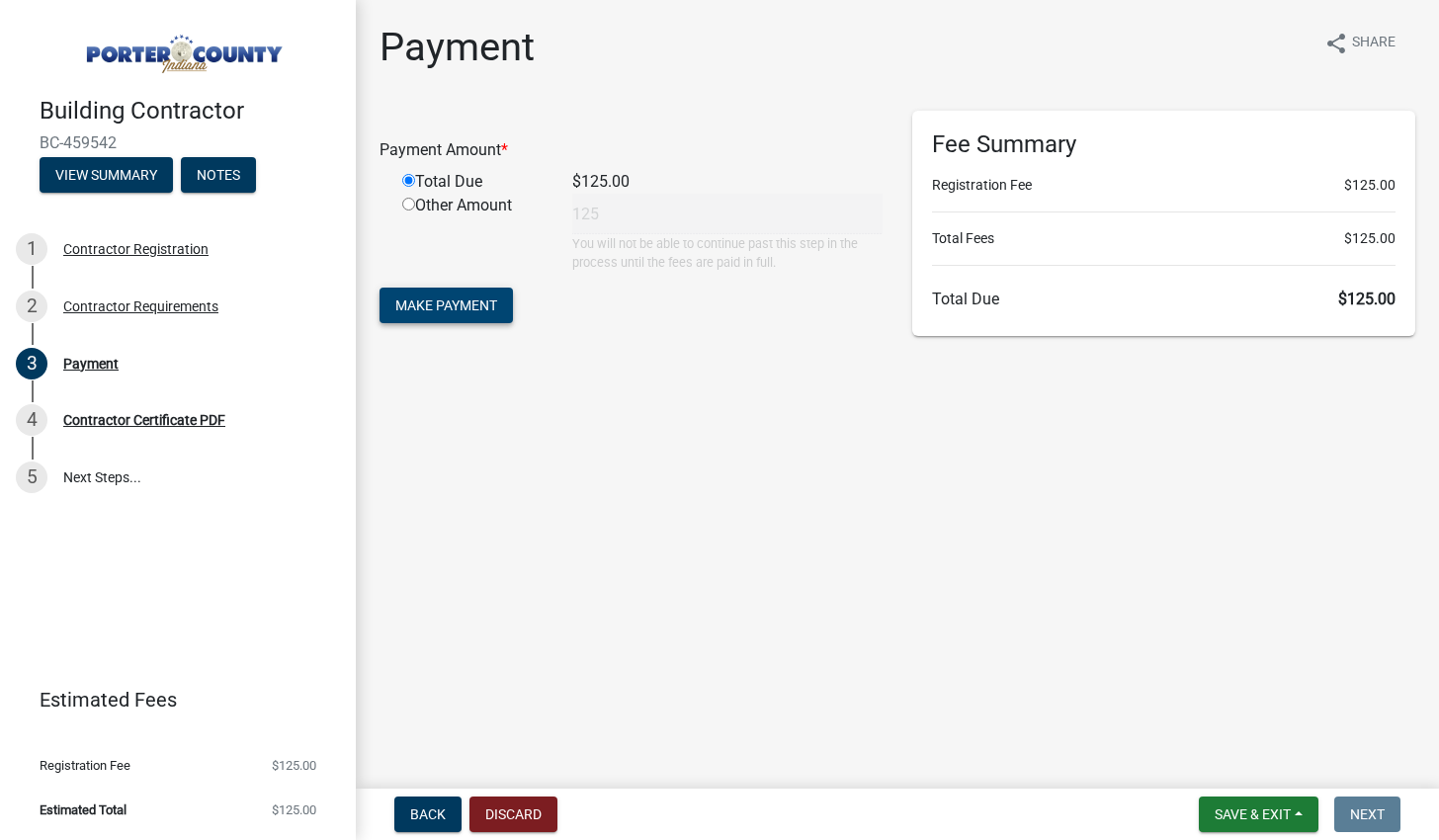 click on "Make Payment" 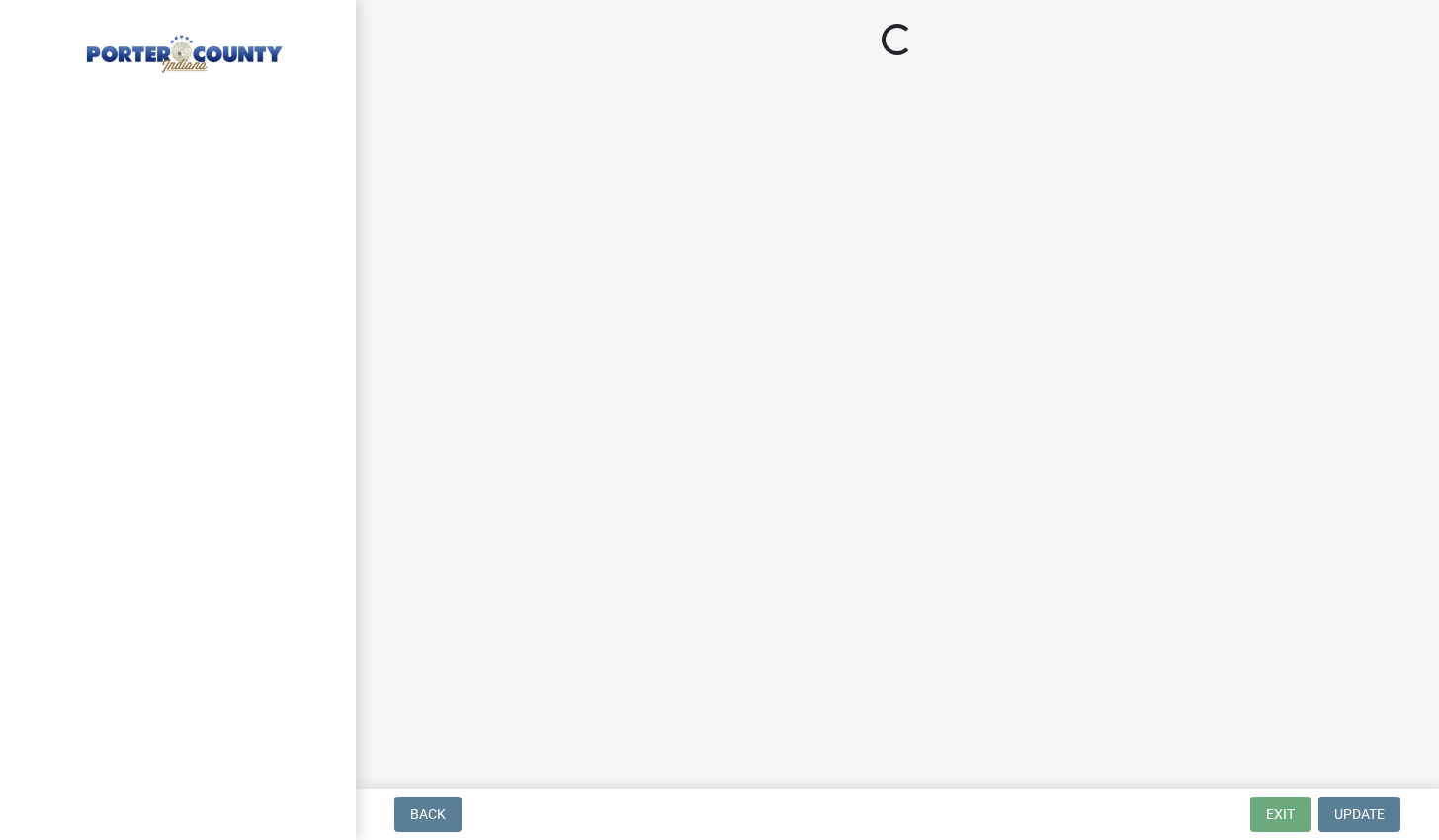 scroll, scrollTop: 0, scrollLeft: 0, axis: both 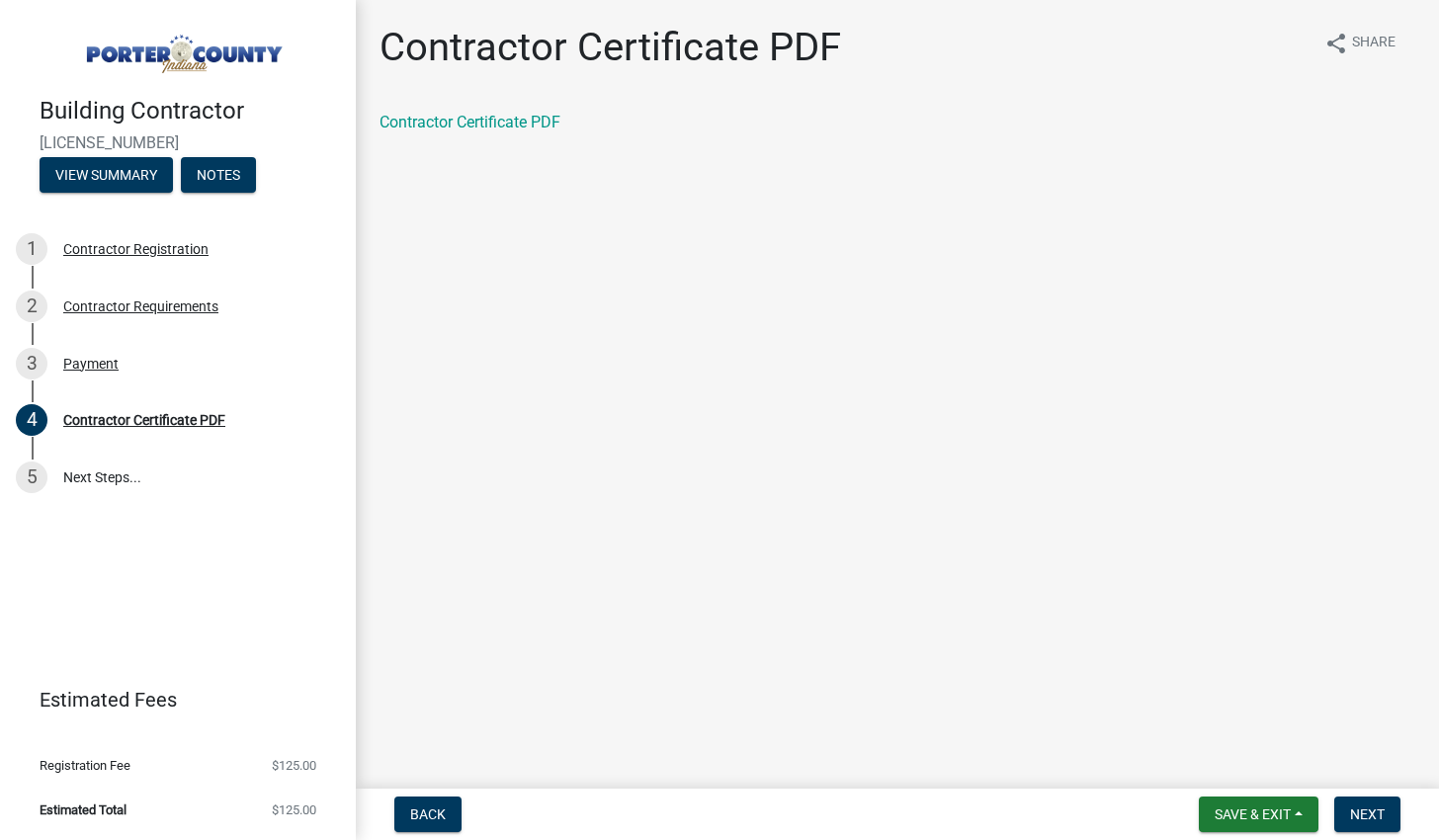 click on "Contractor Certificate PDF" 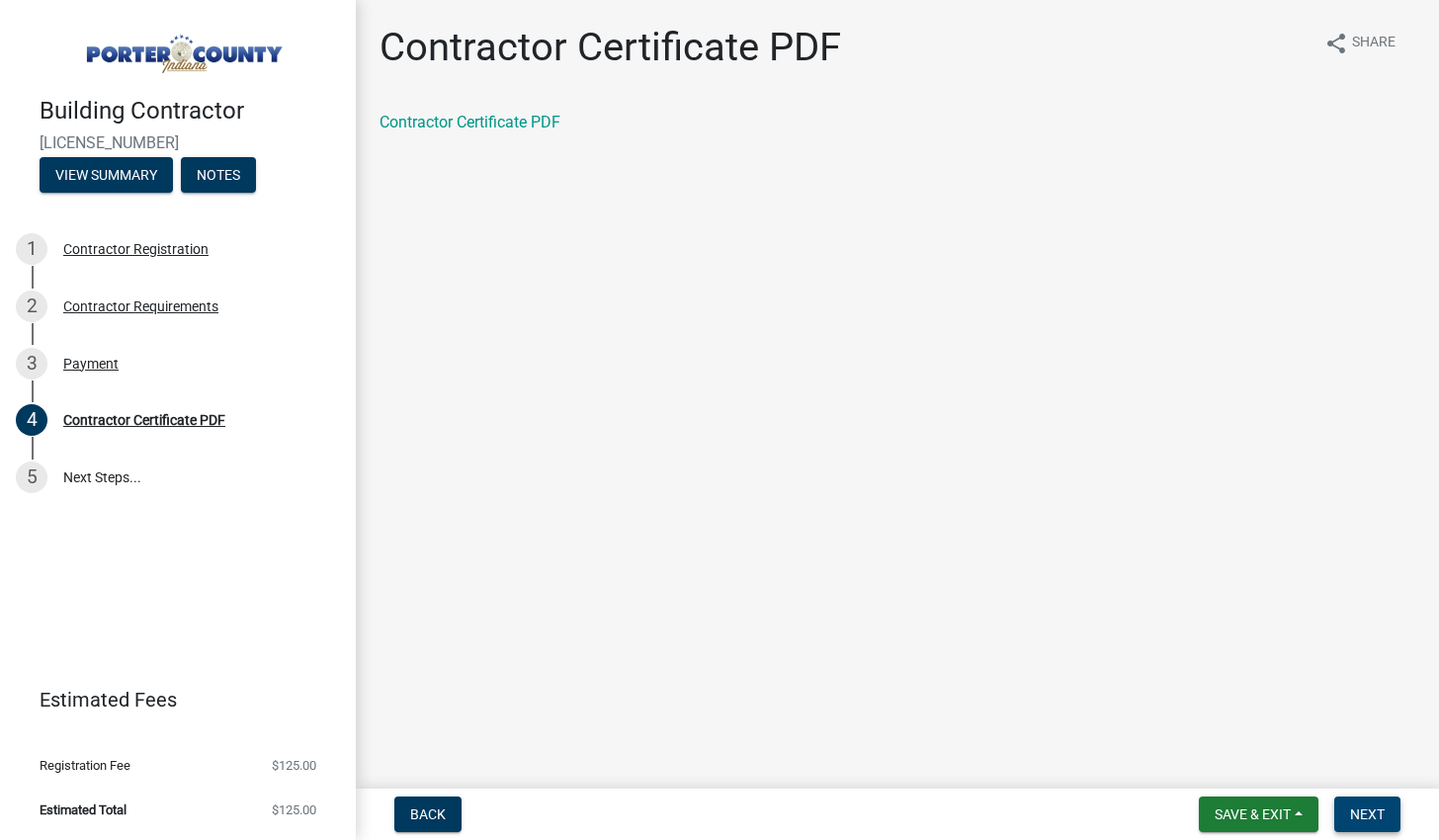 click on "Next" at bounding box center (1367, 814) 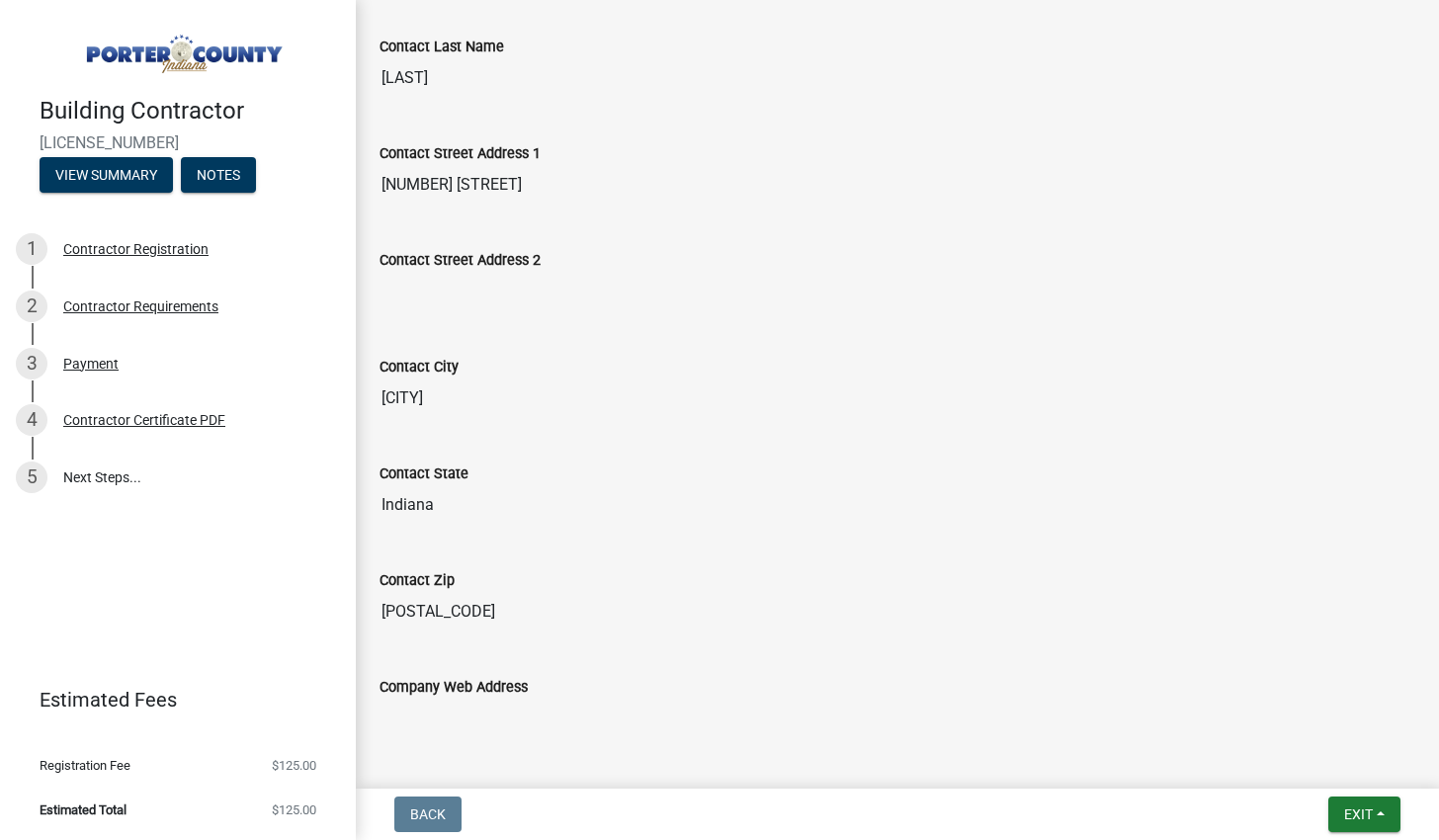 scroll, scrollTop: 0, scrollLeft: 0, axis: both 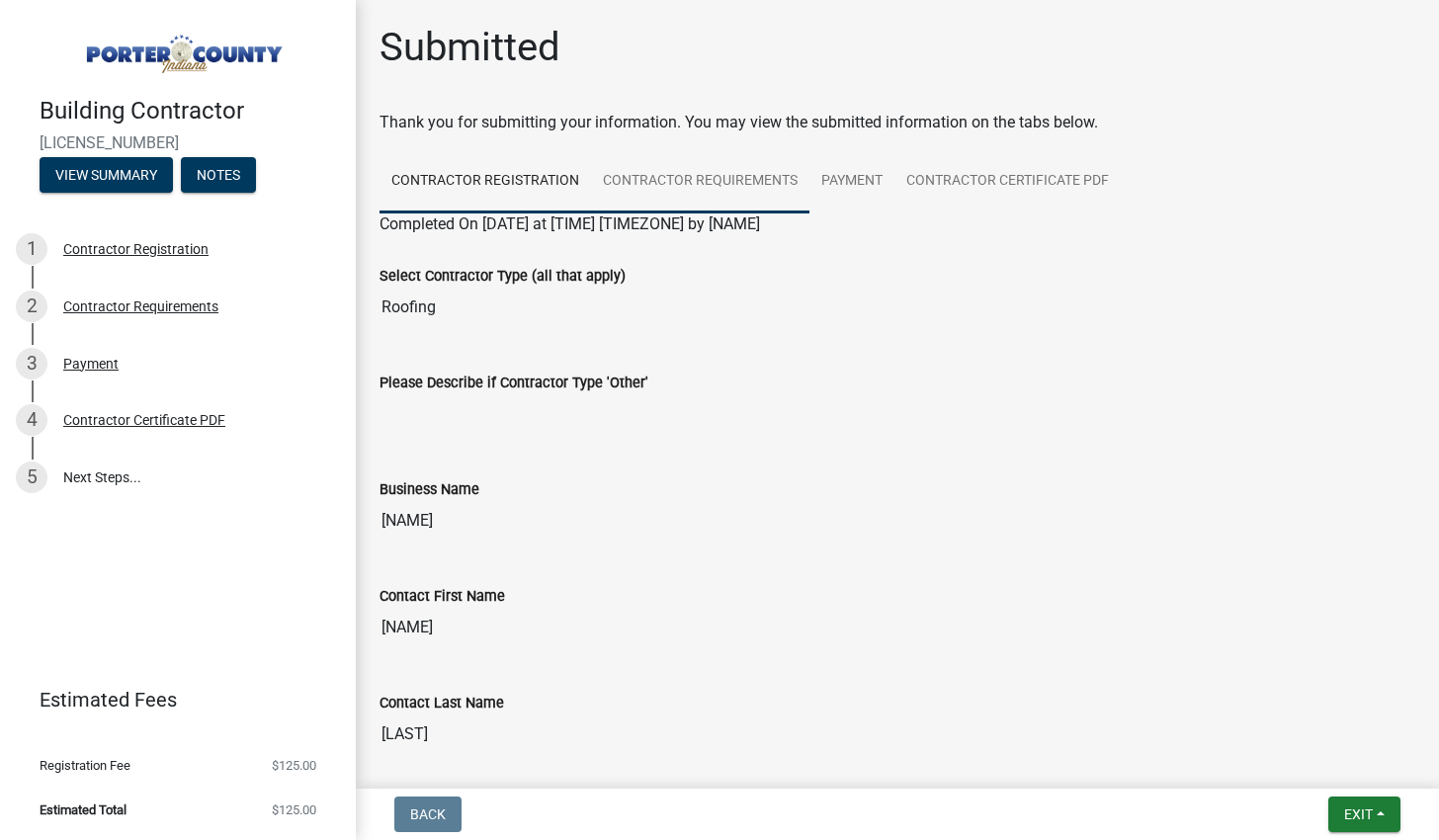click on "Contractor Requirements" at bounding box center [700, 182] 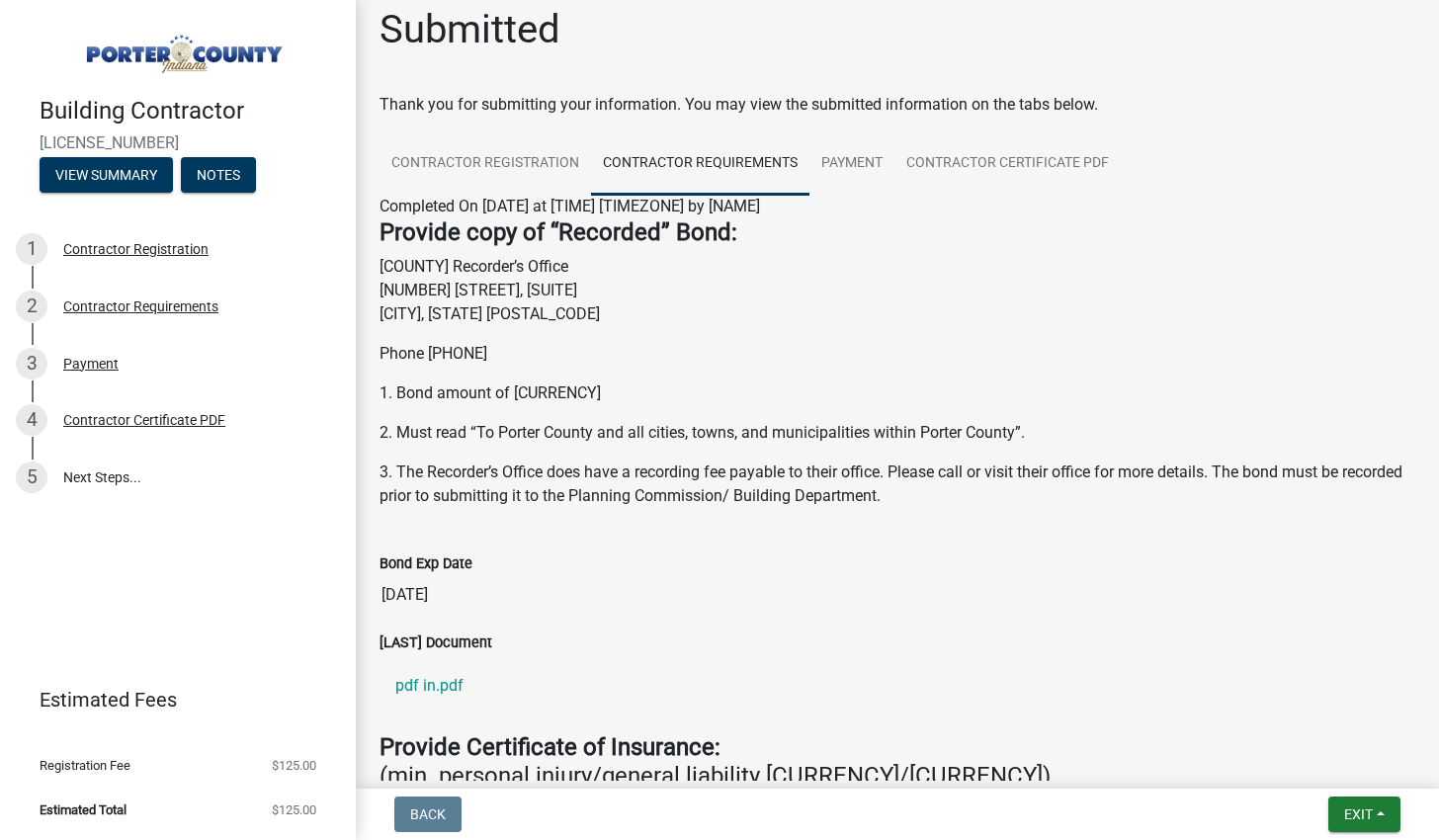 scroll, scrollTop: 0, scrollLeft: 0, axis: both 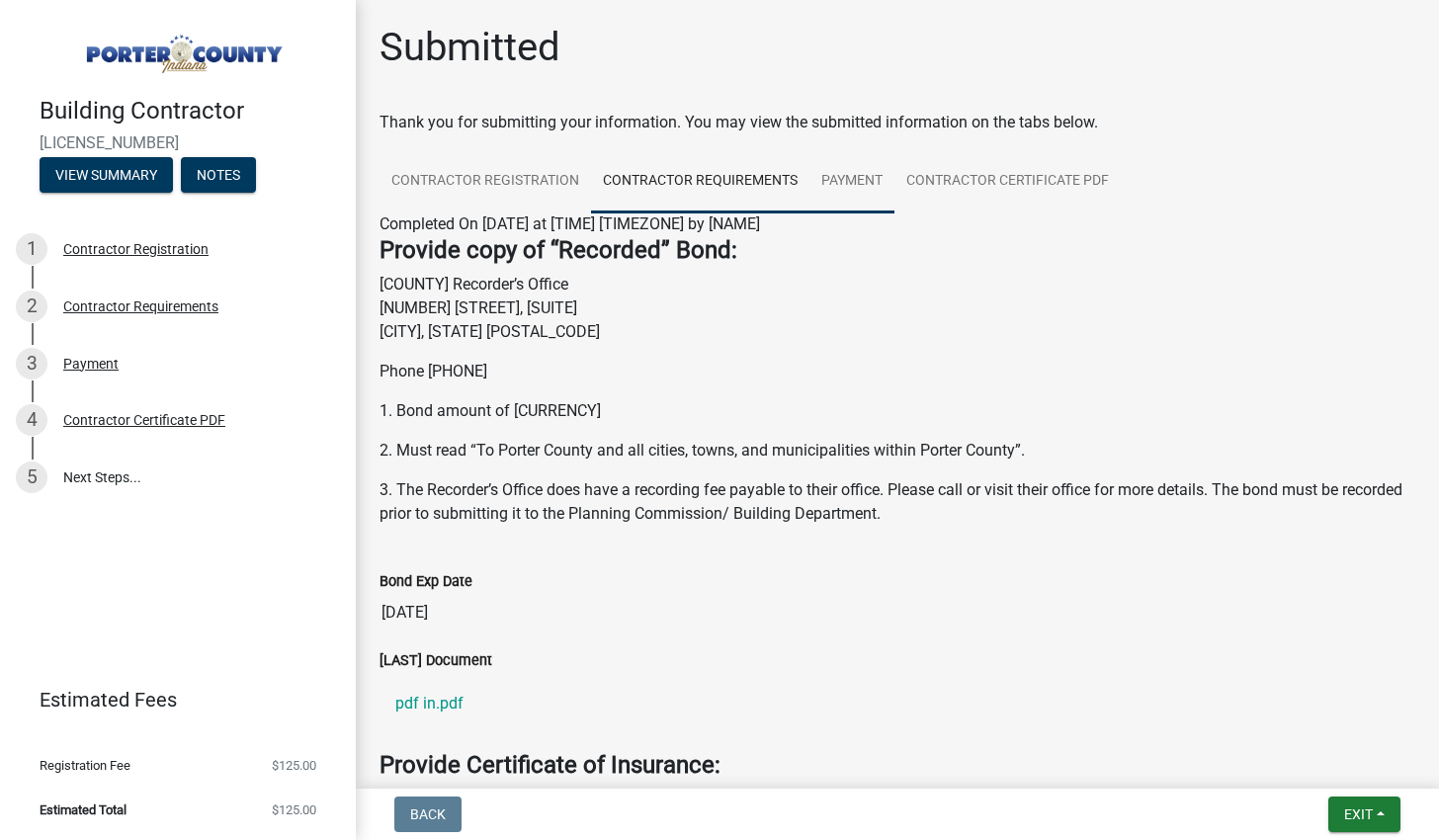 click on "Payment" at bounding box center [852, 182] 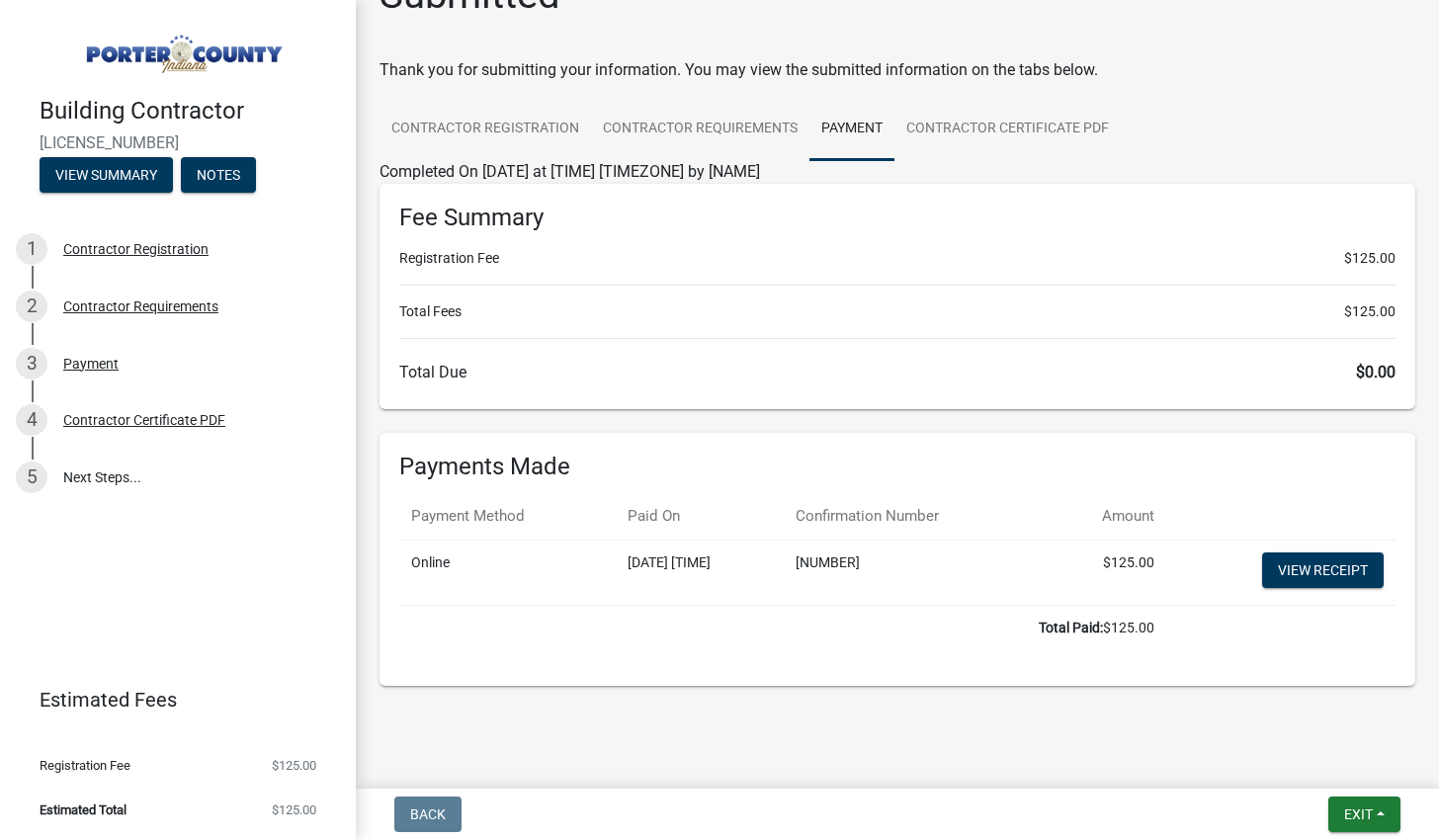 scroll, scrollTop: 0, scrollLeft: 0, axis: both 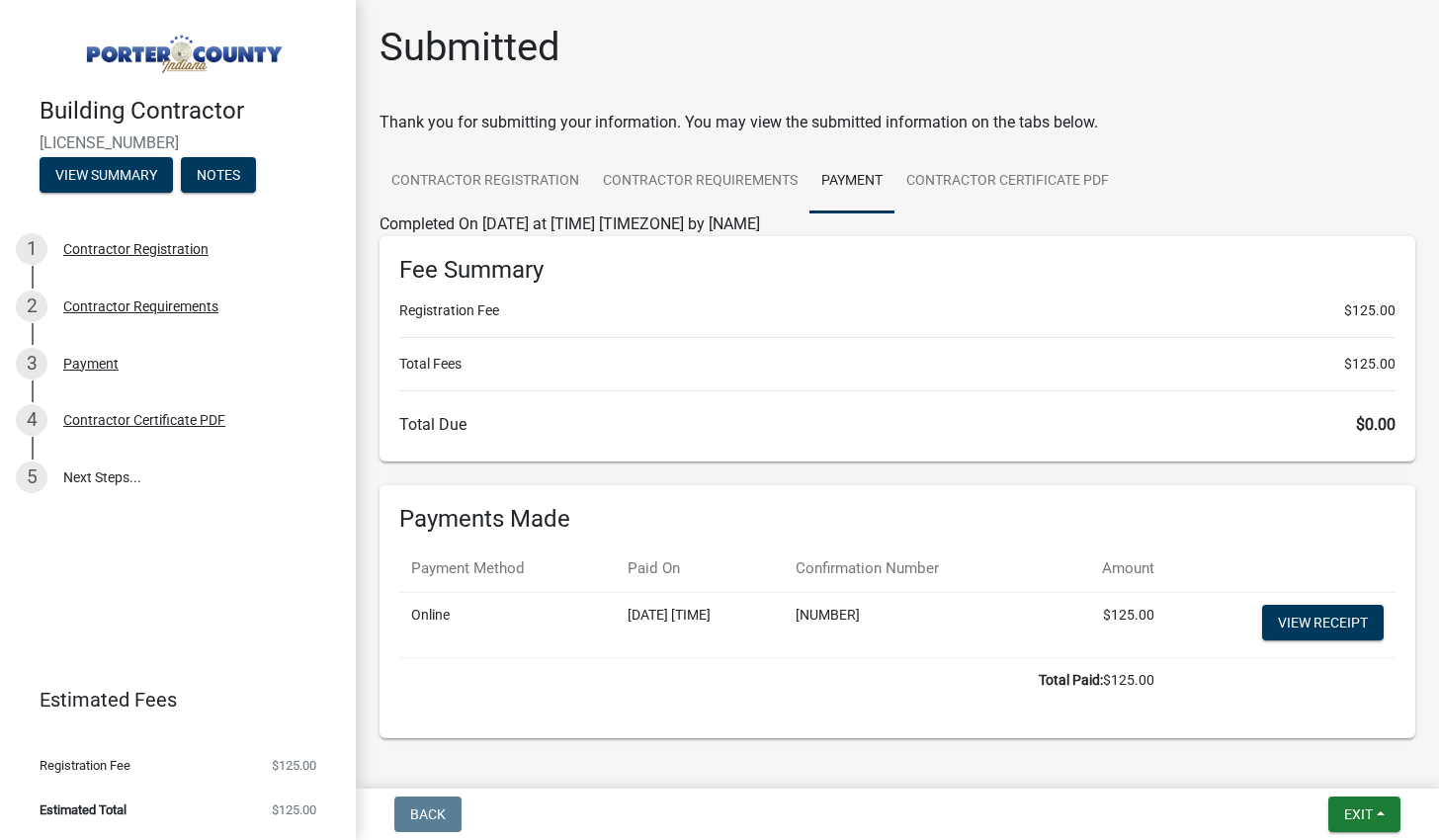 click on "Fee Summary  Registration Fee  $125.00  Total Fees   $125.00   Total Due   $0.00" 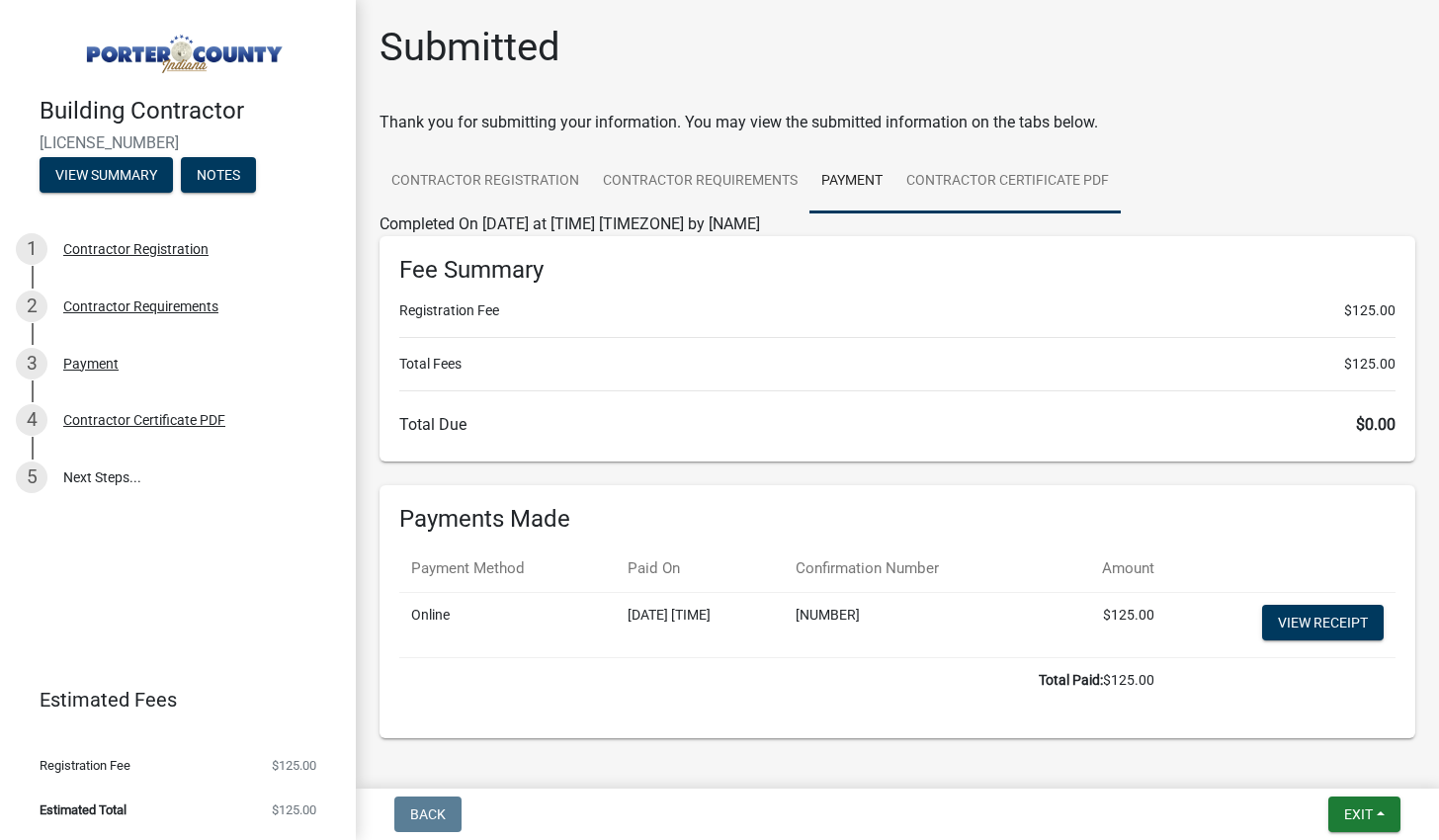 click on "Contractor Certificate PDF" at bounding box center (1007, 182) 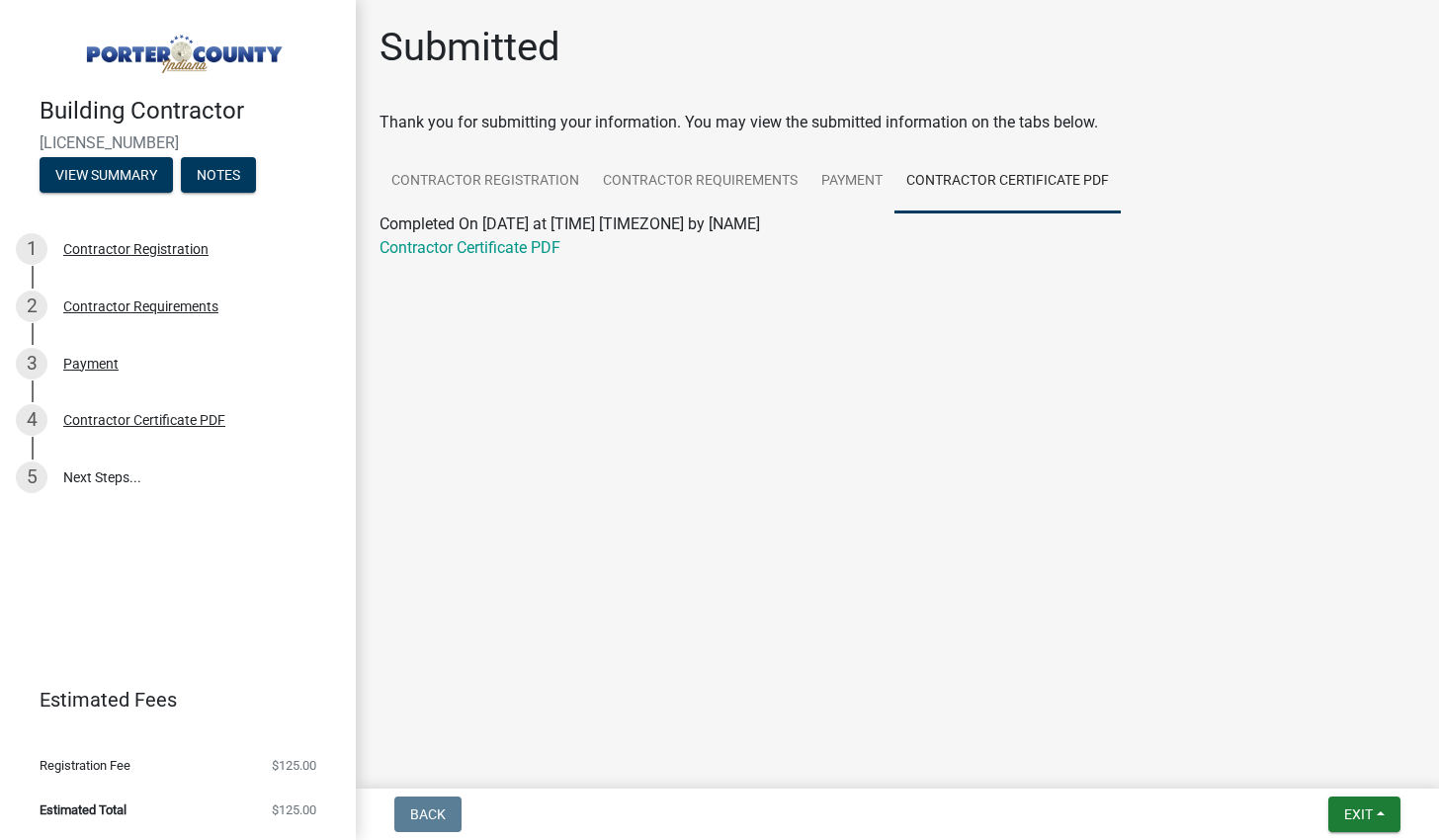 click at bounding box center [182, 48] 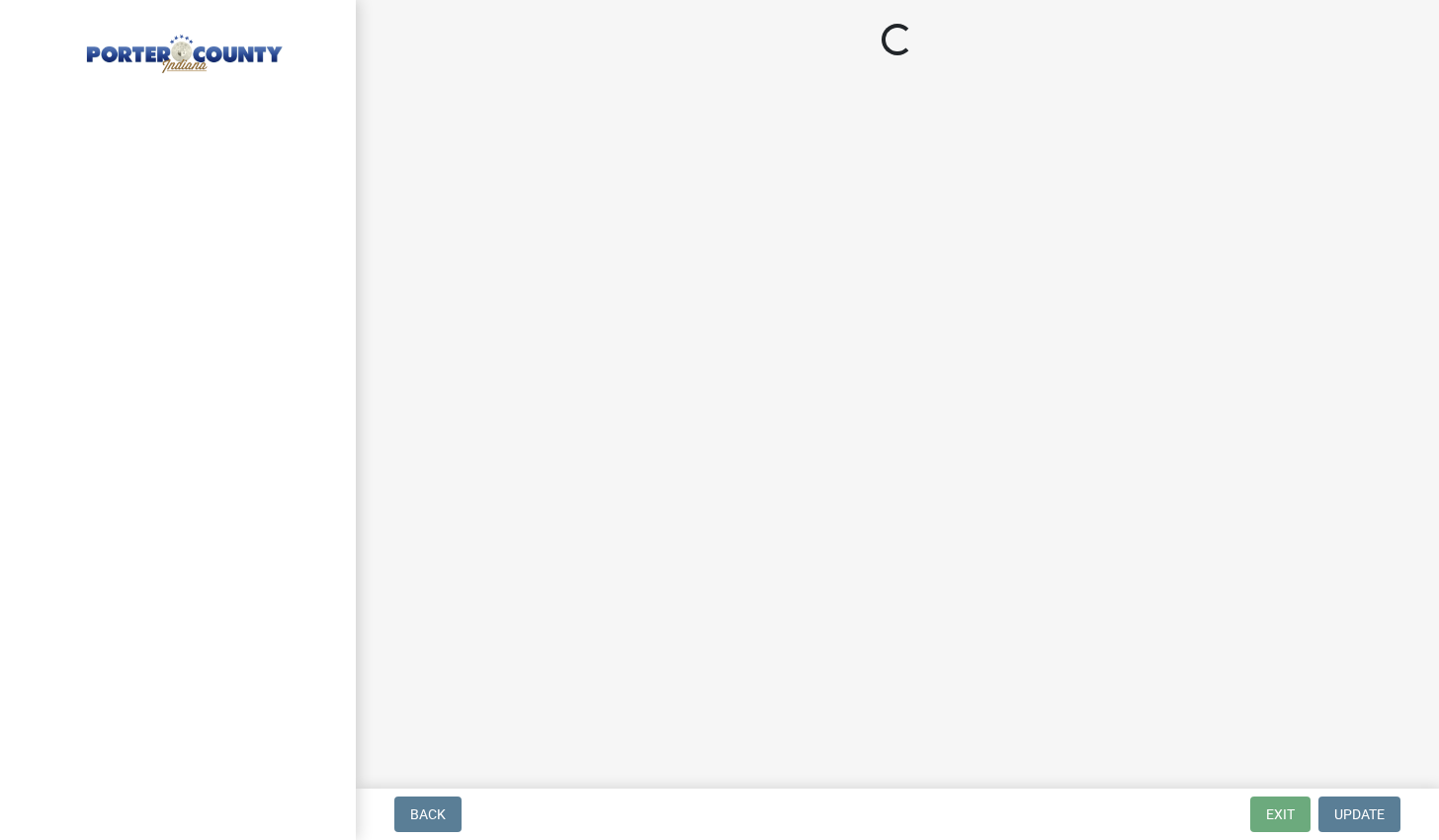 scroll, scrollTop: 0, scrollLeft: 0, axis: both 